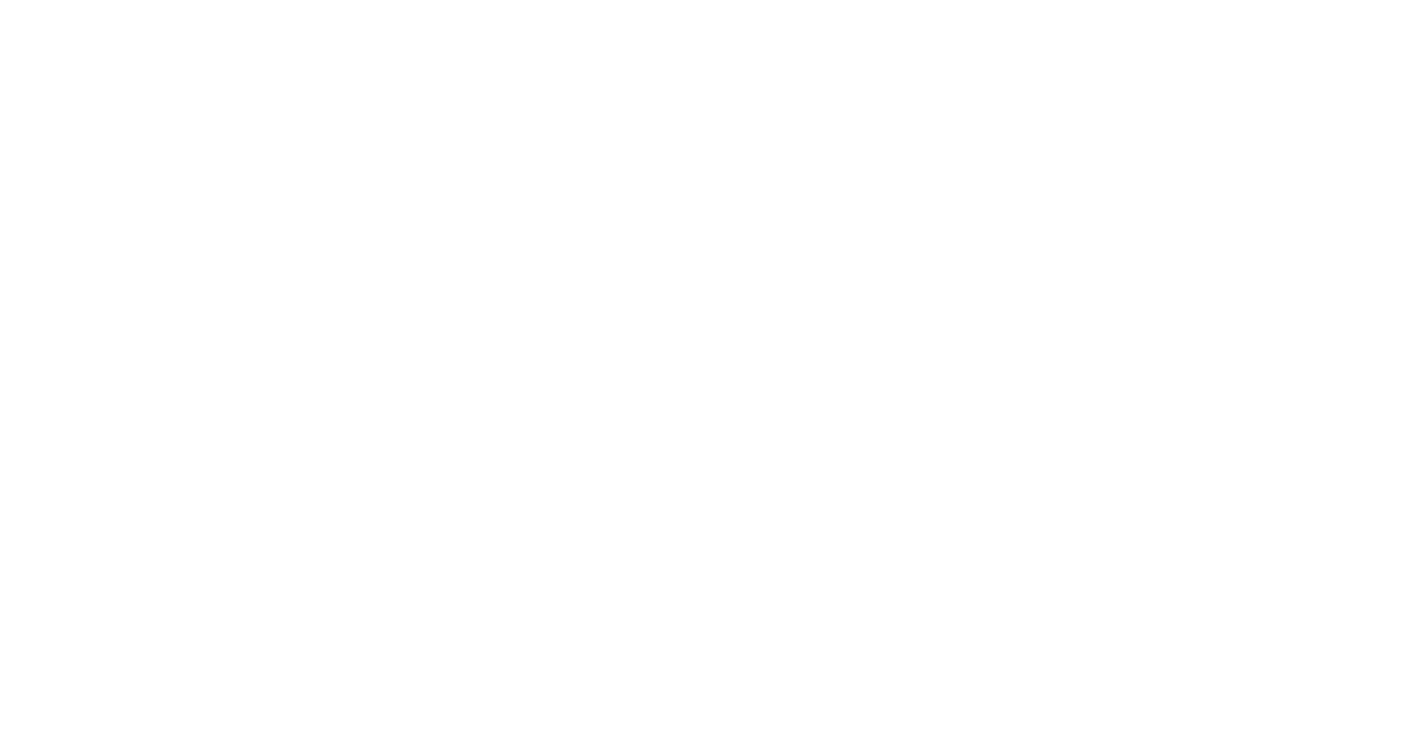 scroll, scrollTop: 0, scrollLeft: 0, axis: both 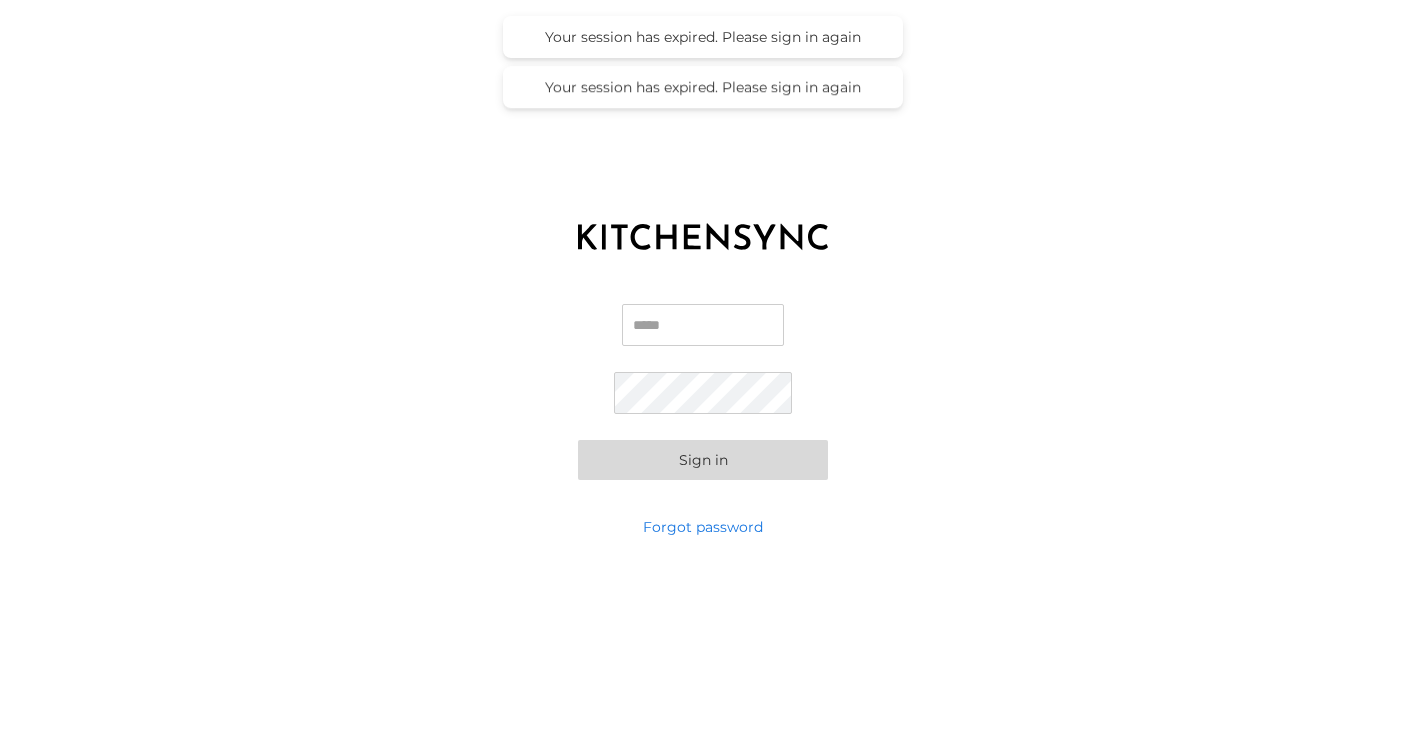 click on "Email" at bounding box center (703, 325) 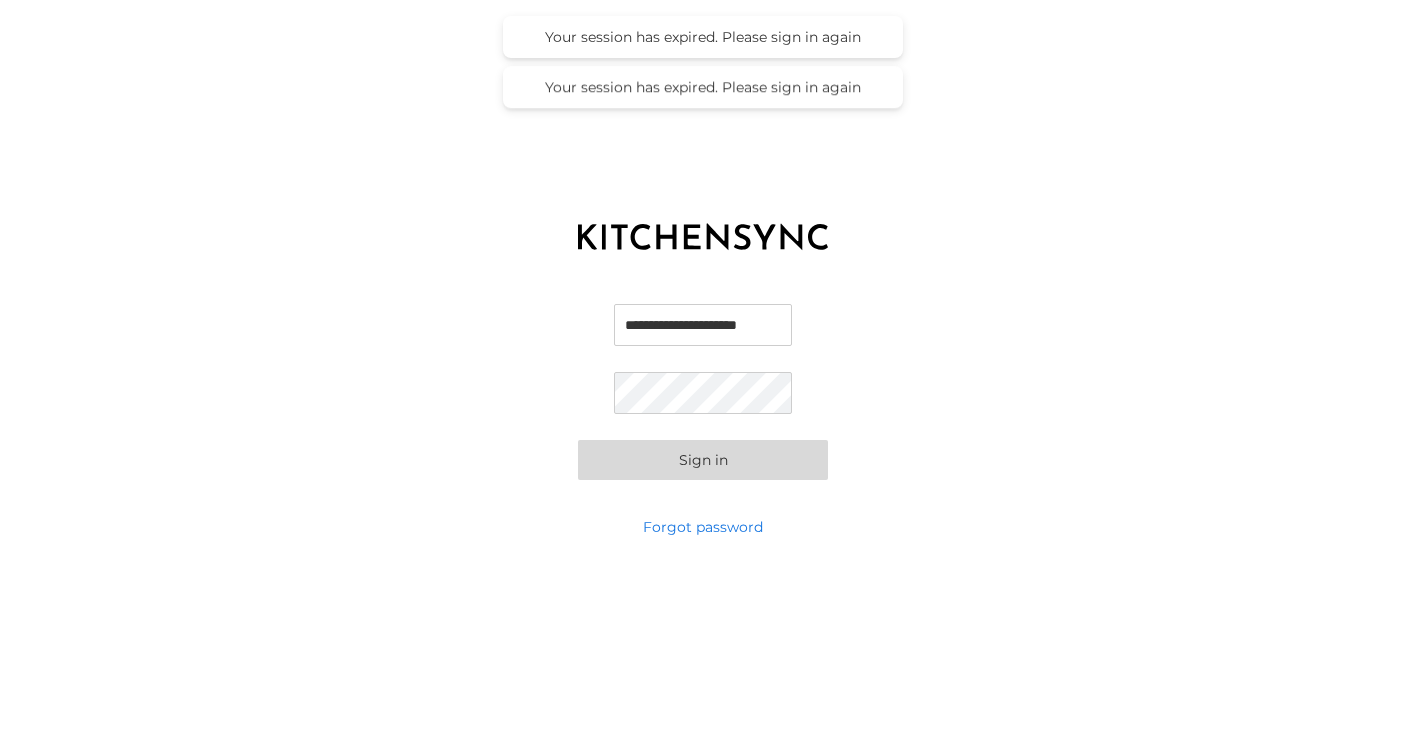 scroll, scrollTop: 0, scrollLeft: 17, axis: horizontal 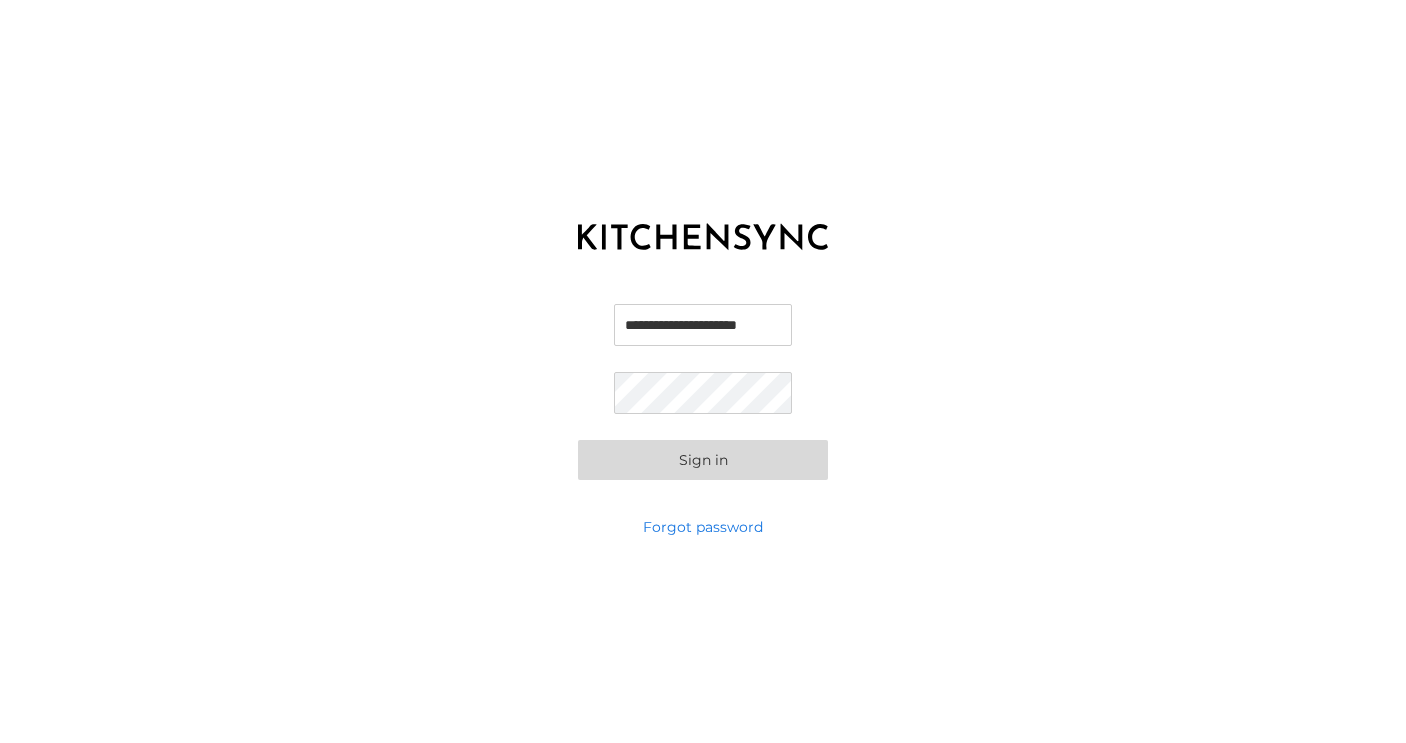 click on "Sign in" at bounding box center (703, 460) 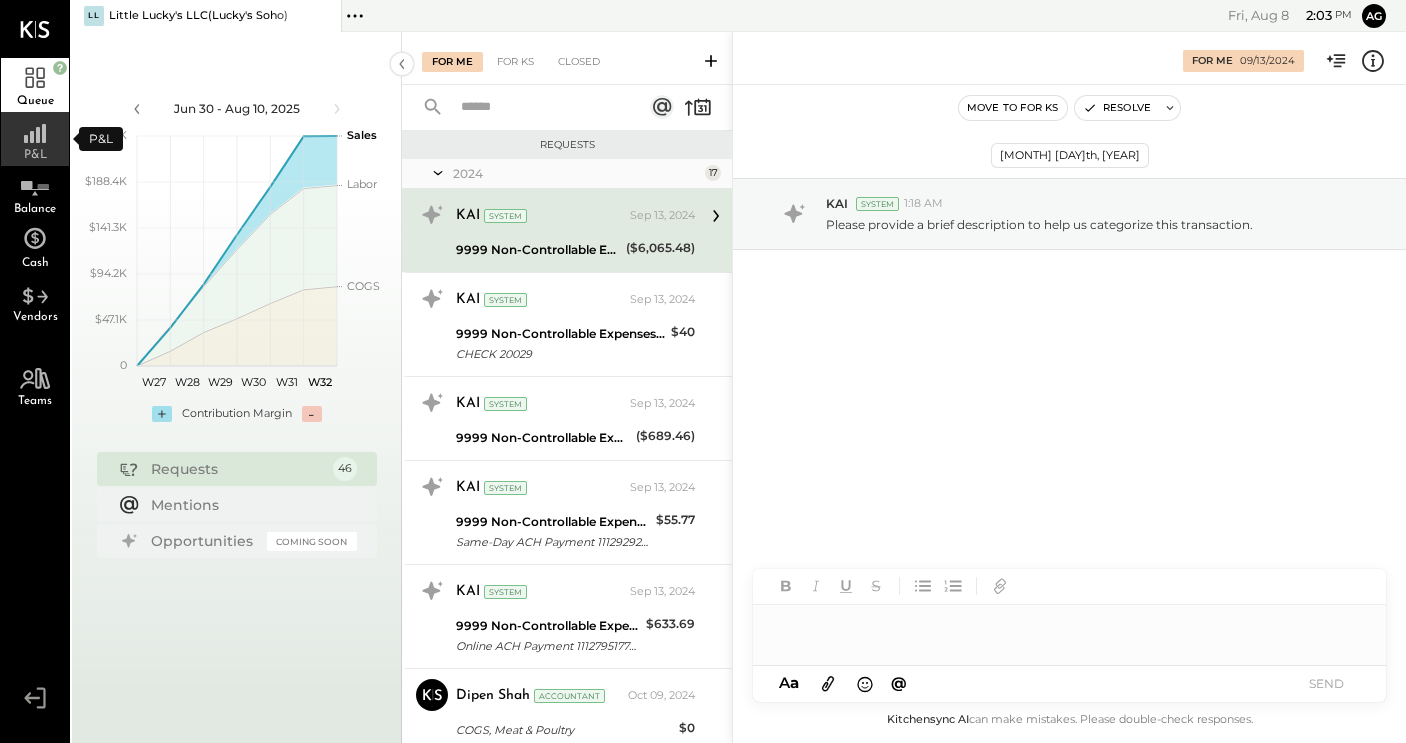 click on "P&L" at bounding box center [35, 139] 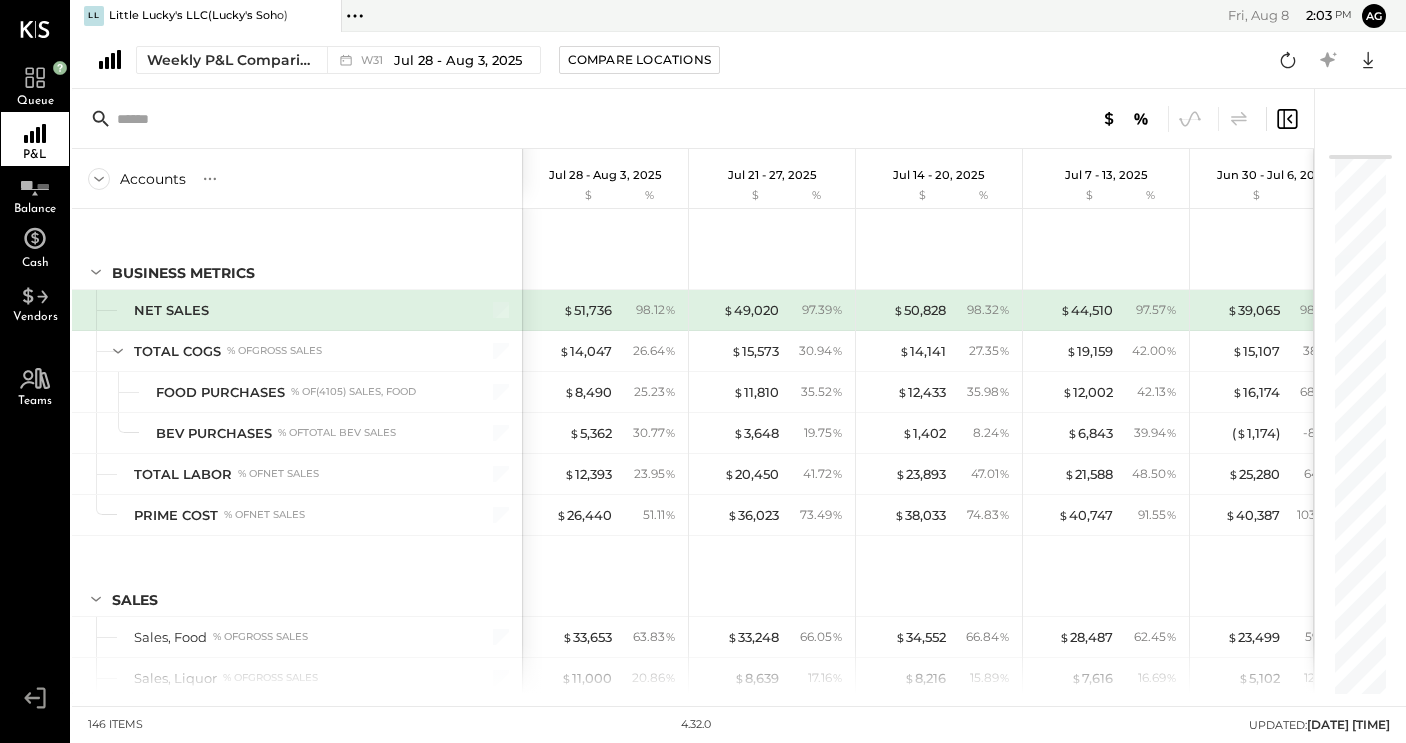 click 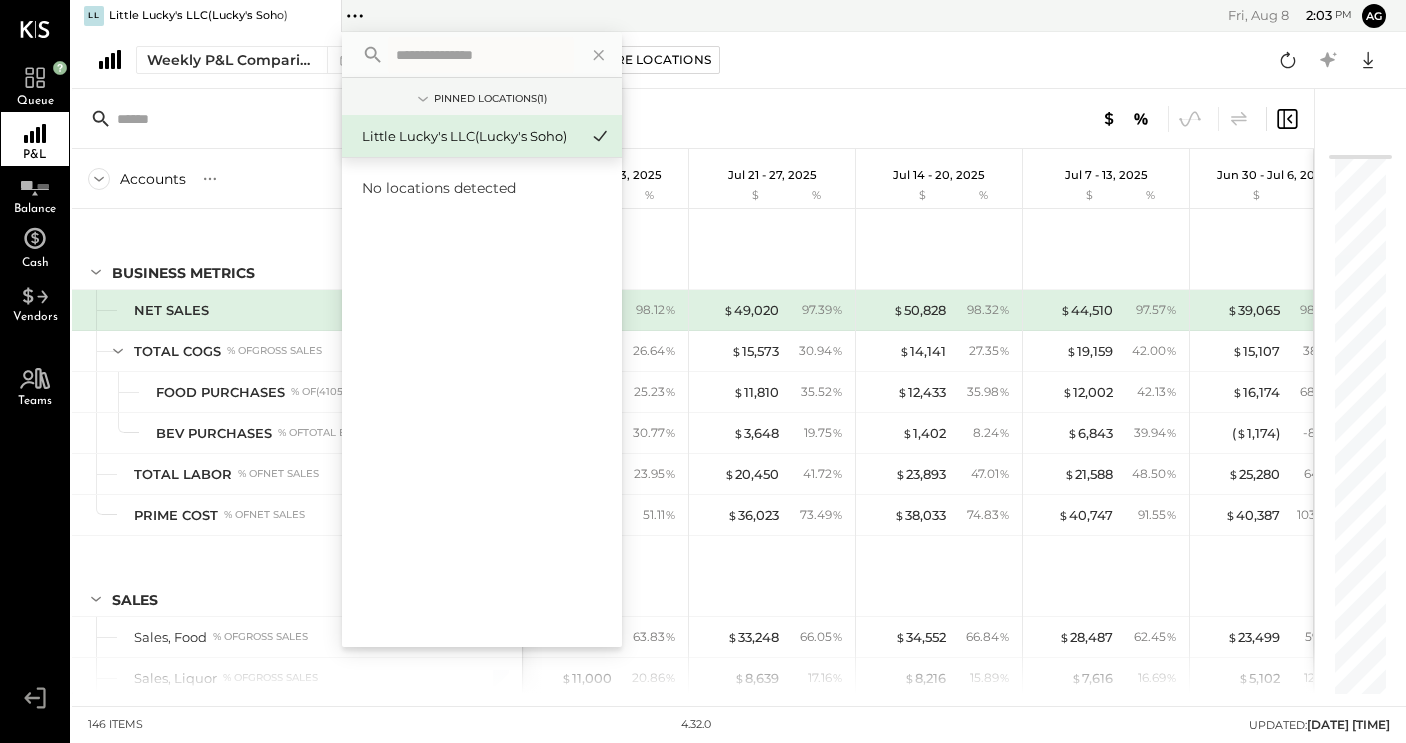 click on "Weekly P&L Comparison   W31 Jul 28 - Aug 3, 2025 Compare Locations Google Sheets Excel" at bounding box center (739, 60) 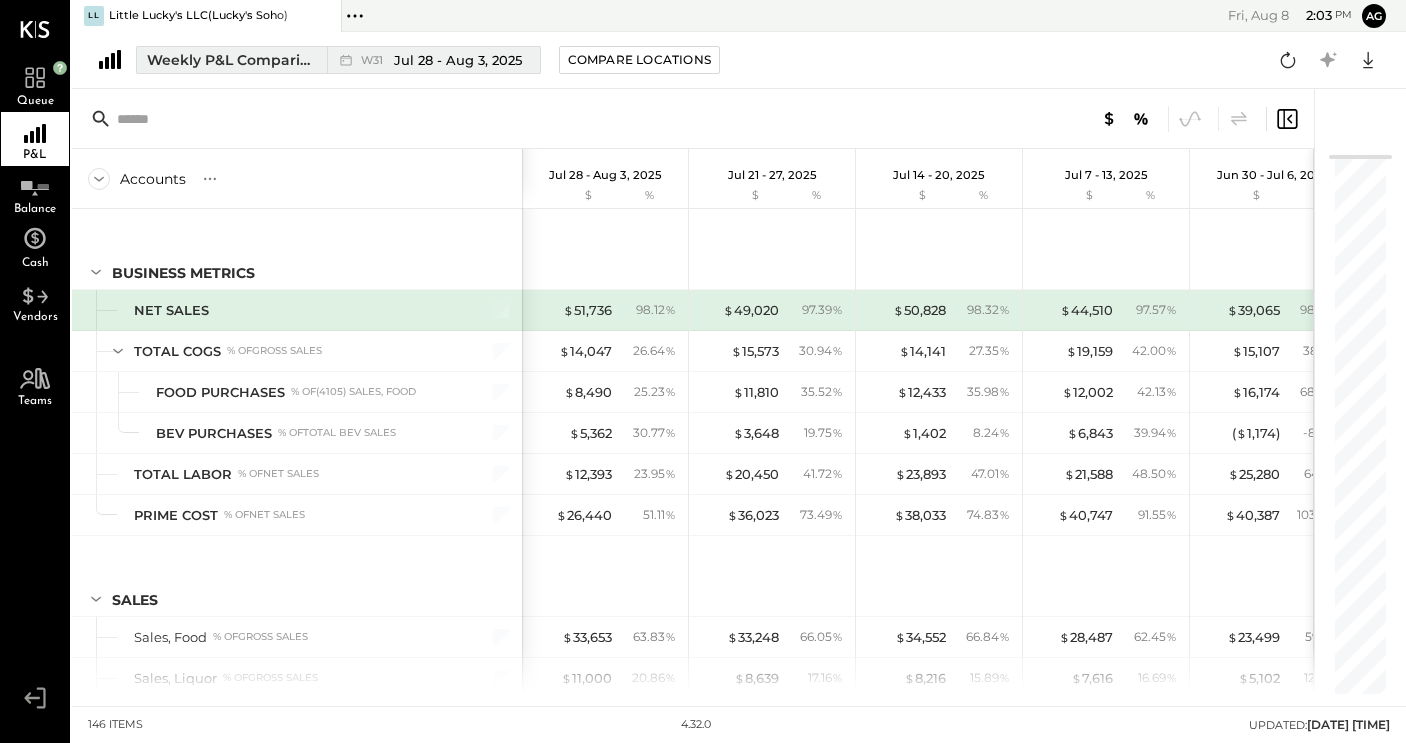 click on "Weekly P&L Comparison" at bounding box center (231, 60) 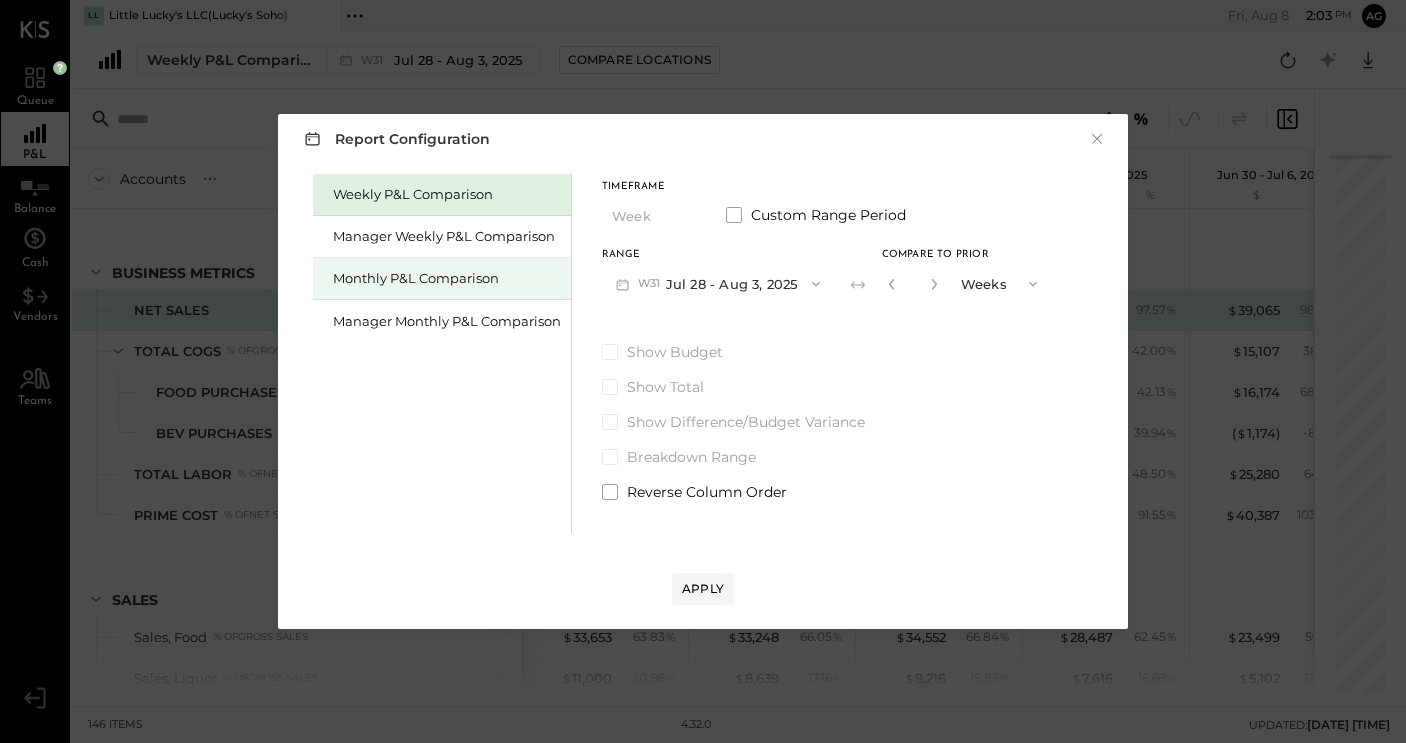 click on "Monthly P&L Comparison" at bounding box center [447, 278] 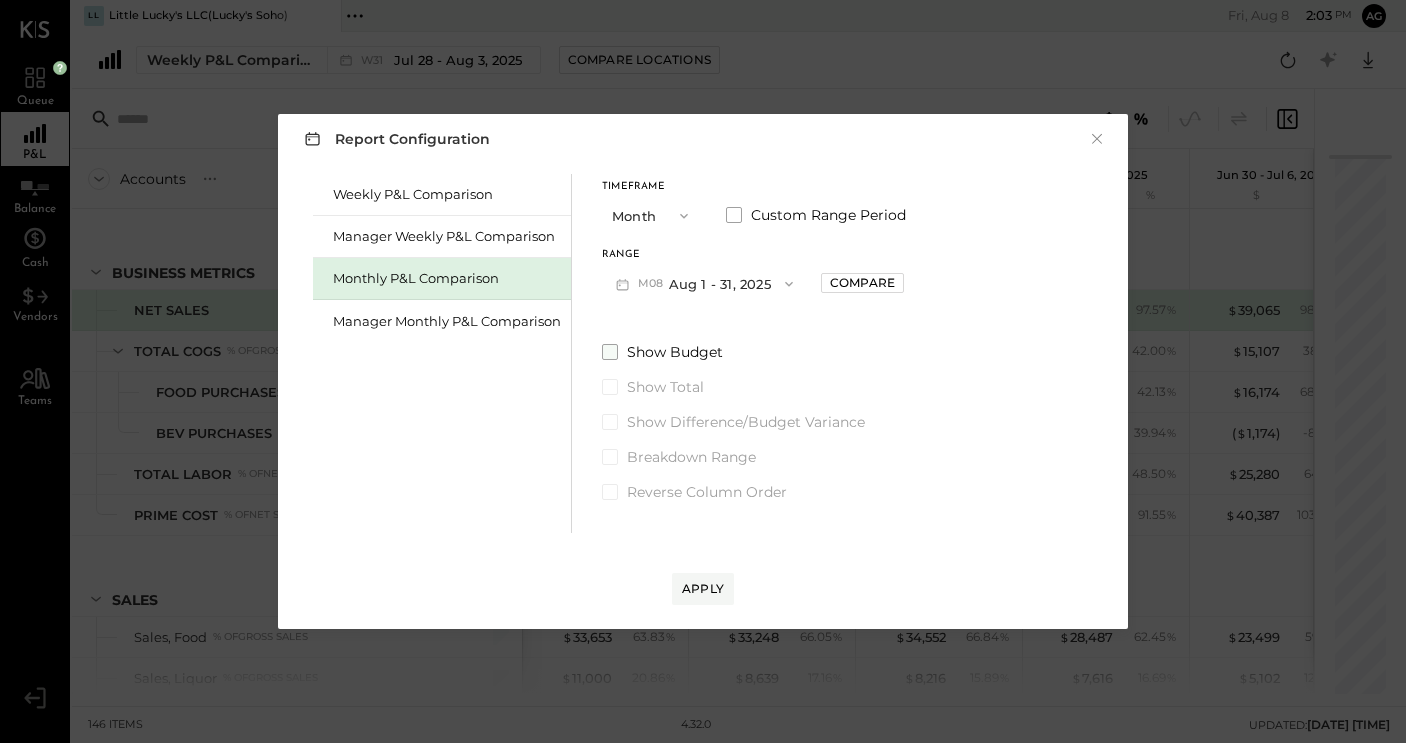 click at bounding box center [610, 352] 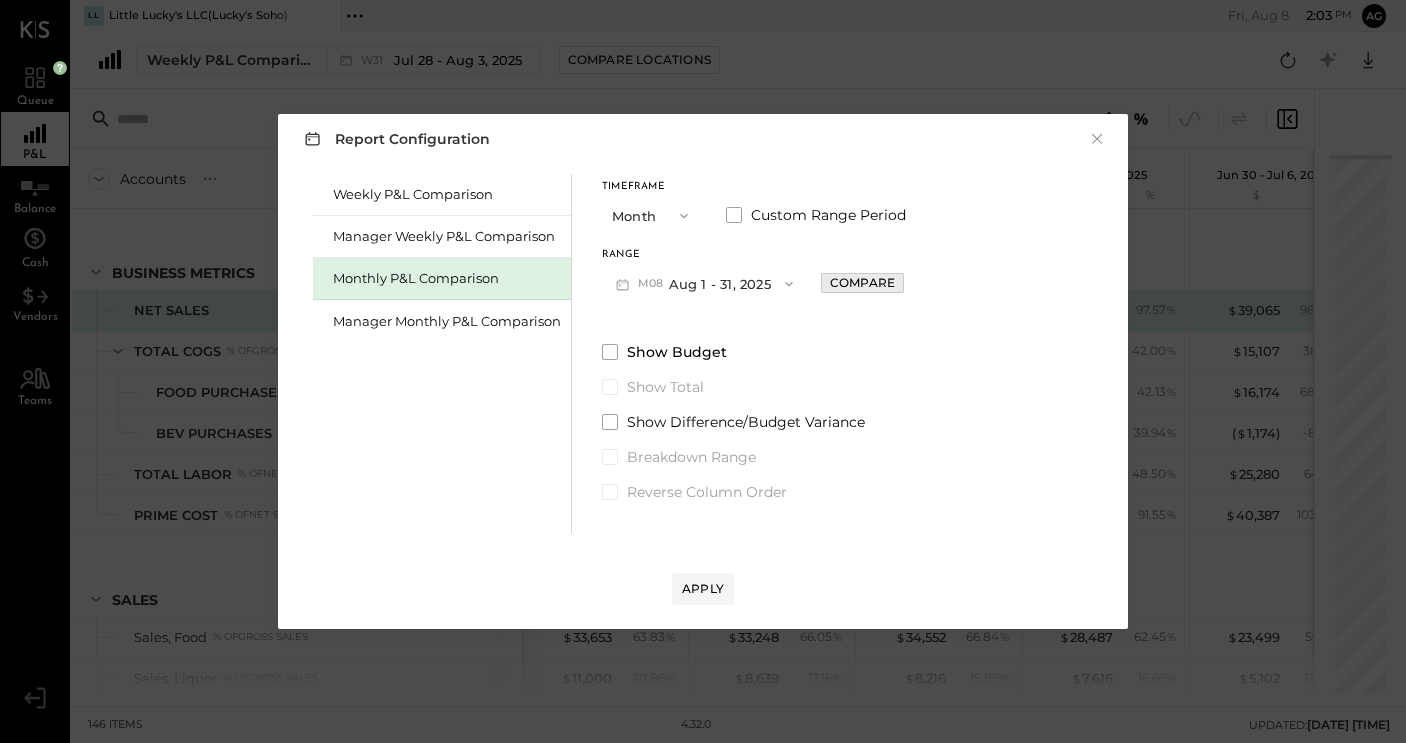 click on "Compare" at bounding box center [862, 282] 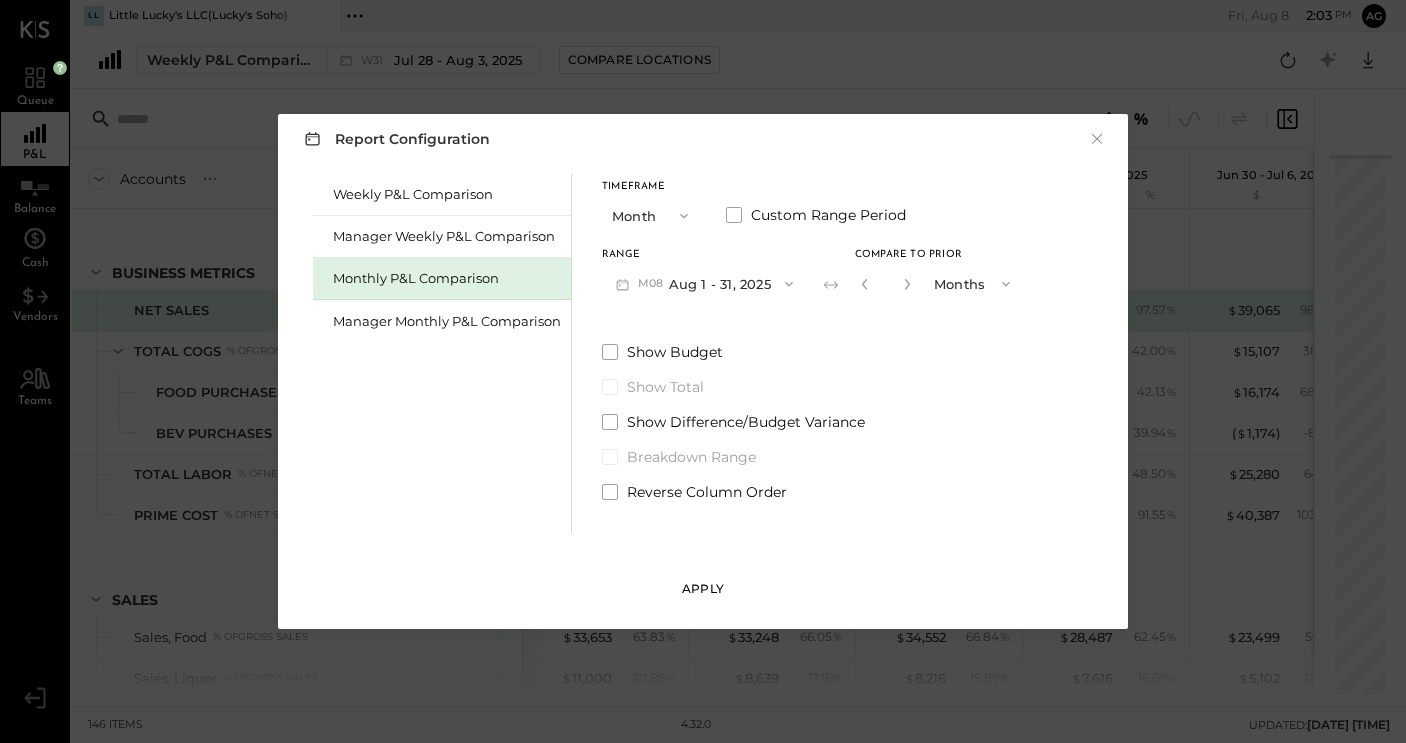 click on "Apply" at bounding box center (703, 589) 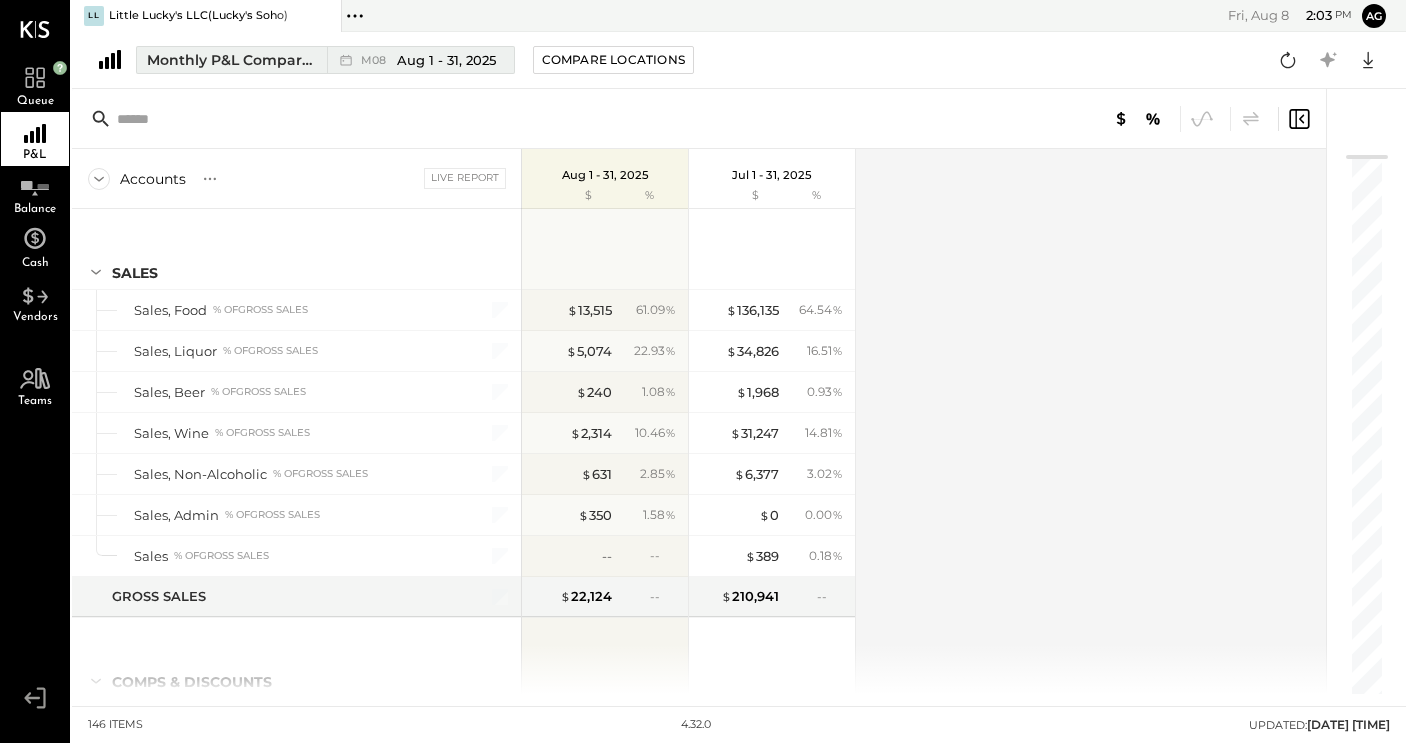 click on "M08 Aug 1 - 31, 2025" at bounding box center (428, 60) 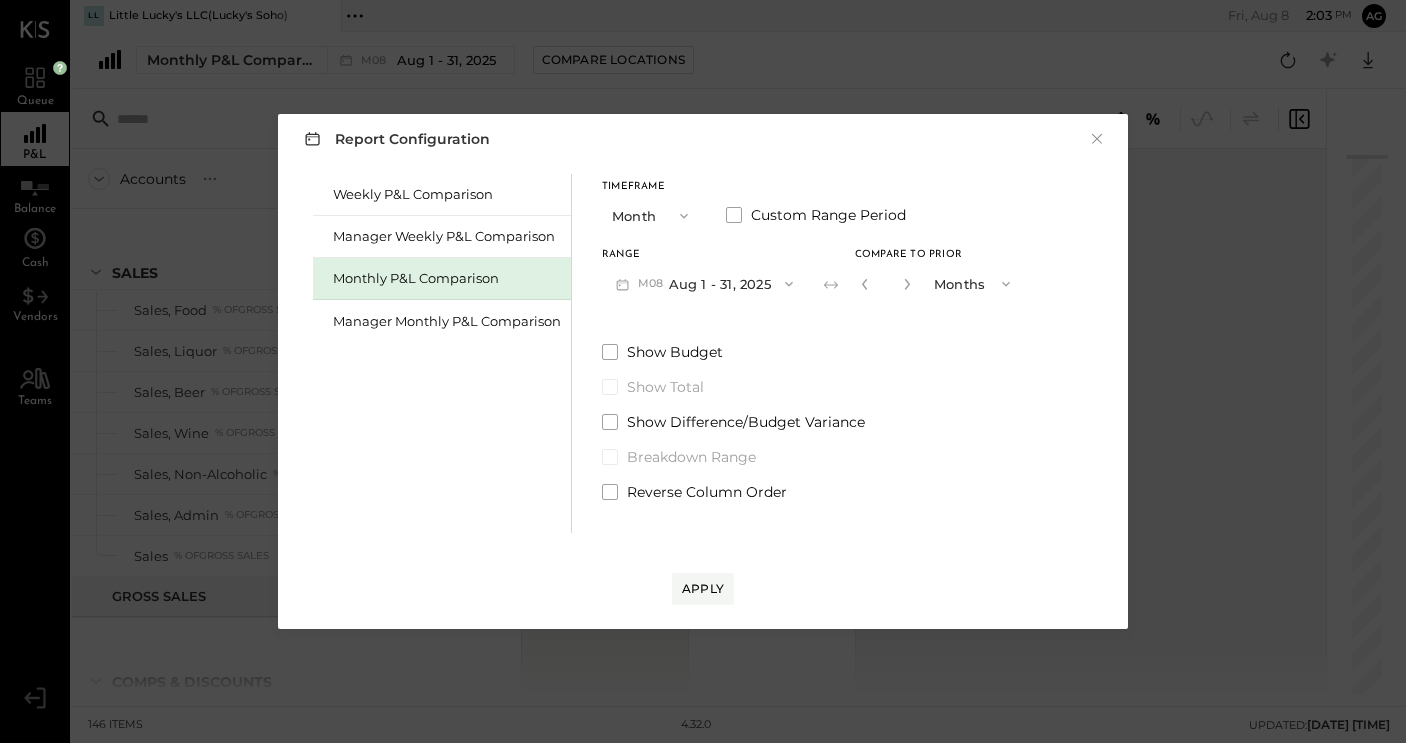 click on "M08 Aug 1 - 31, 2025" at bounding box center (704, 283) 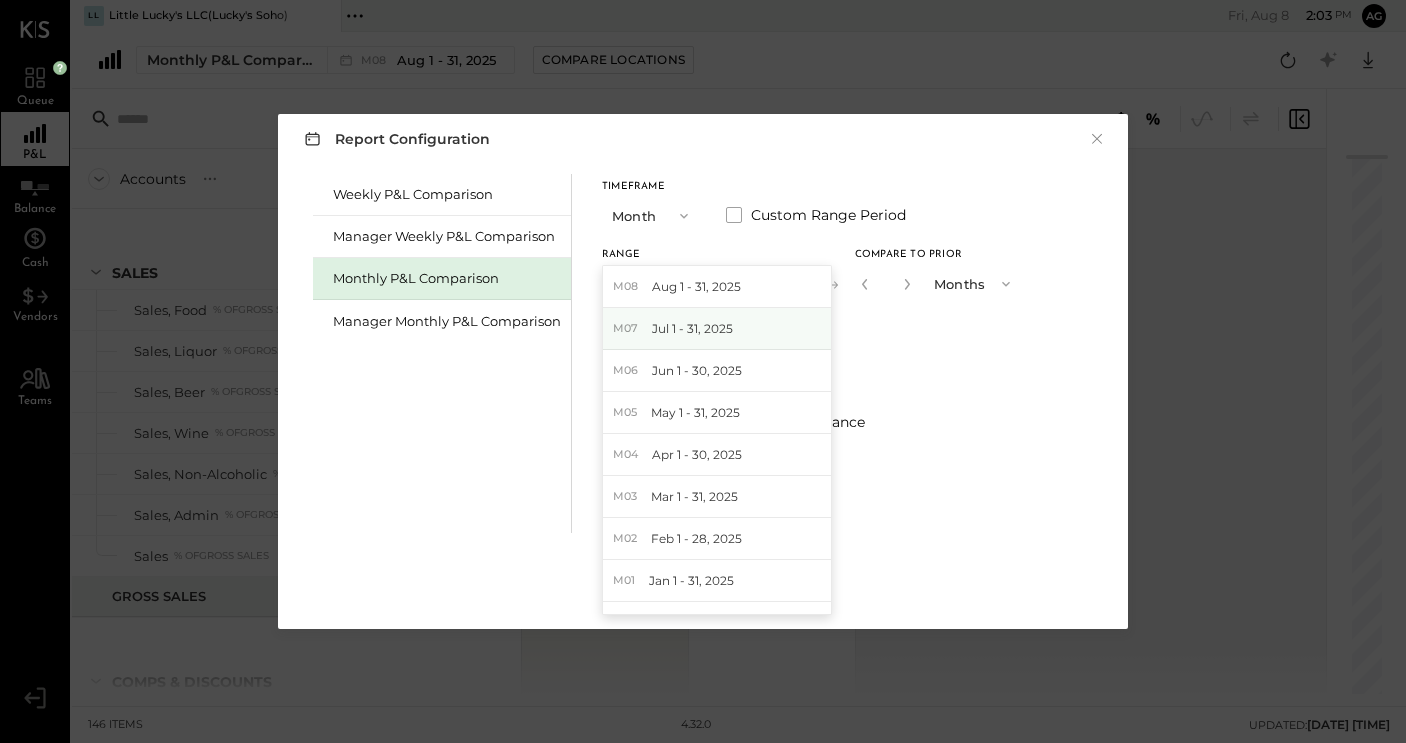 click on "Jul 1 - 31, 2025" at bounding box center [692, 328] 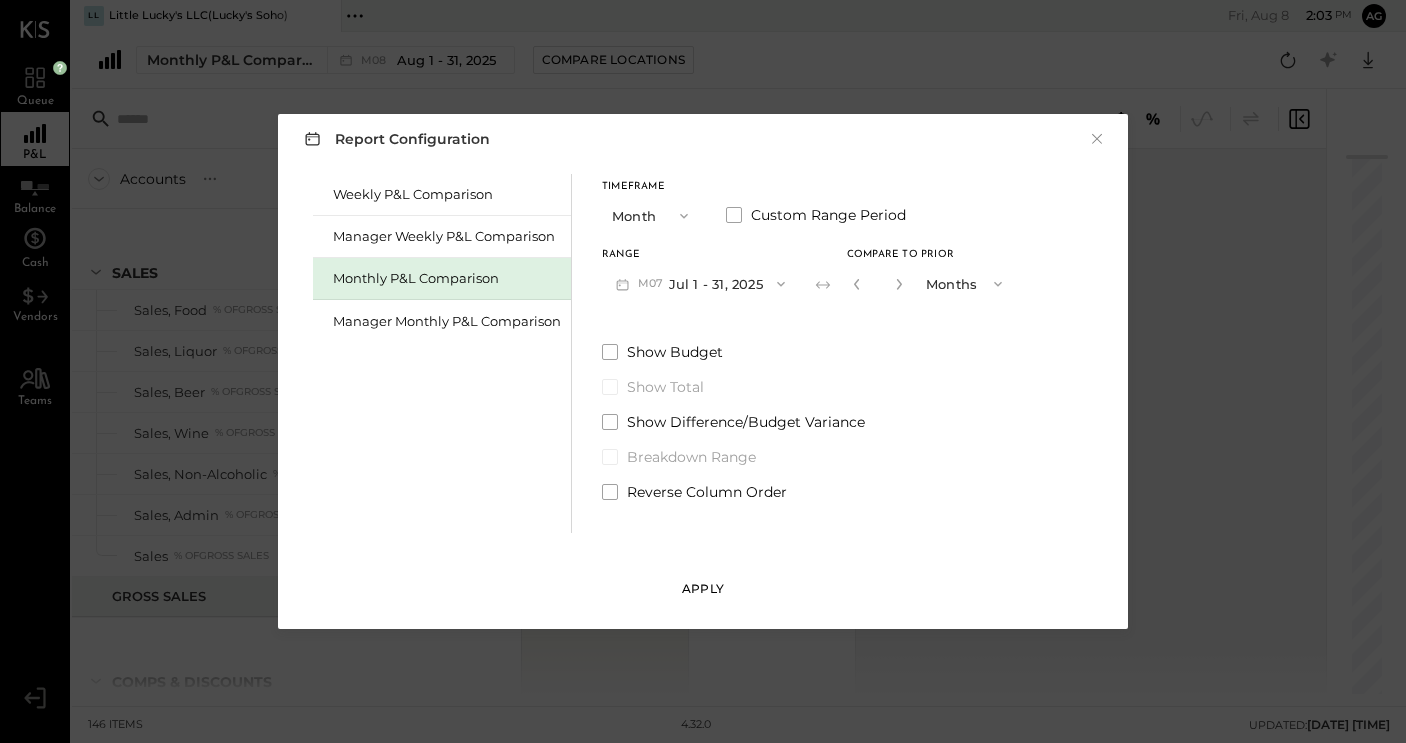 click on "Apply" at bounding box center (703, 588) 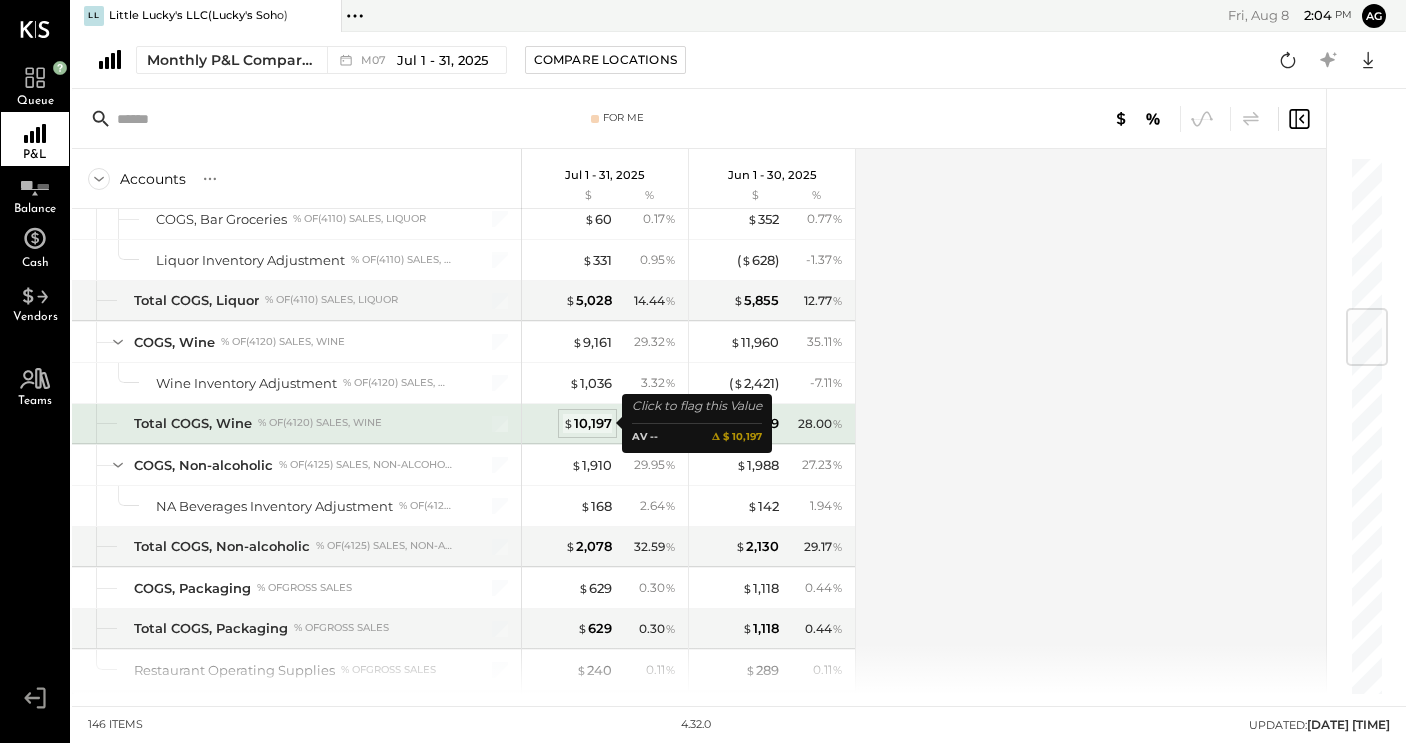 scroll, scrollTop: 1299, scrollLeft: 0, axis: vertical 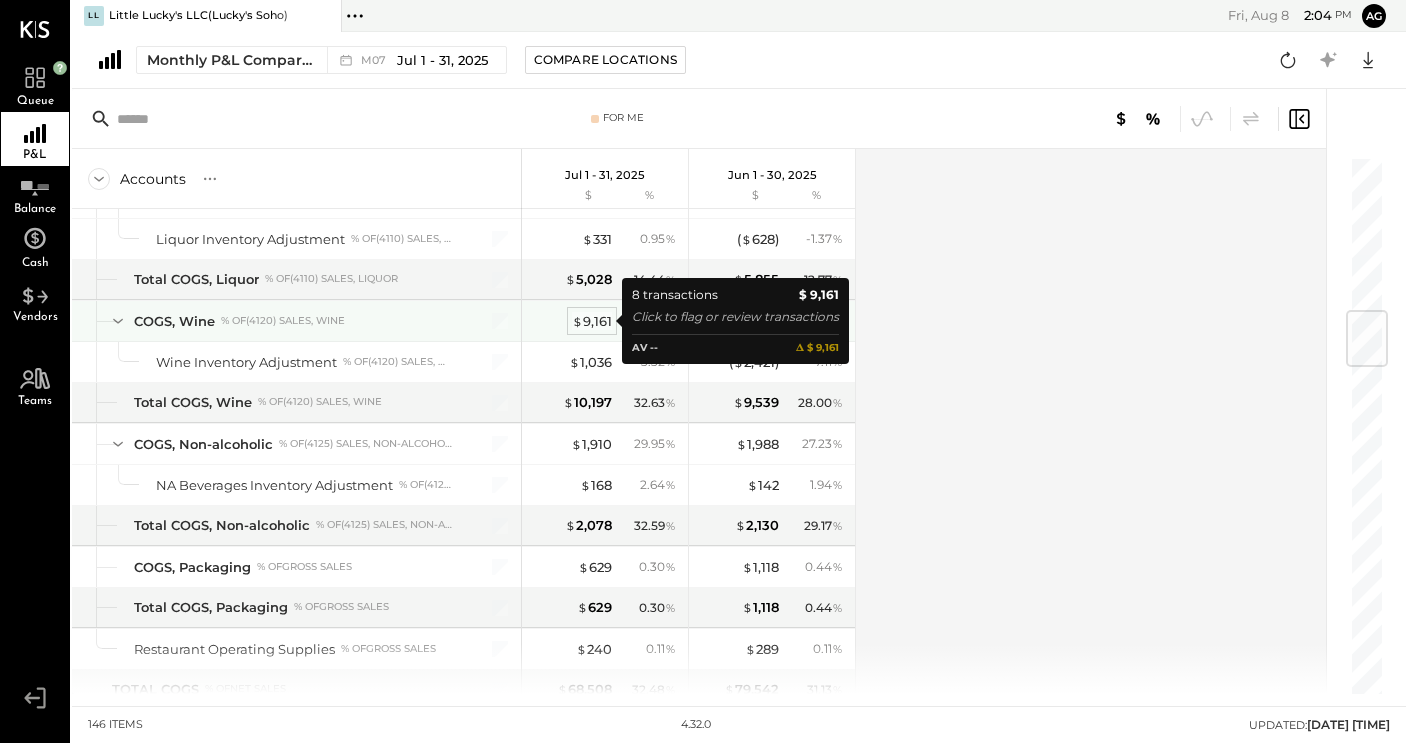 click on "$ 9,161" at bounding box center (592, 321) 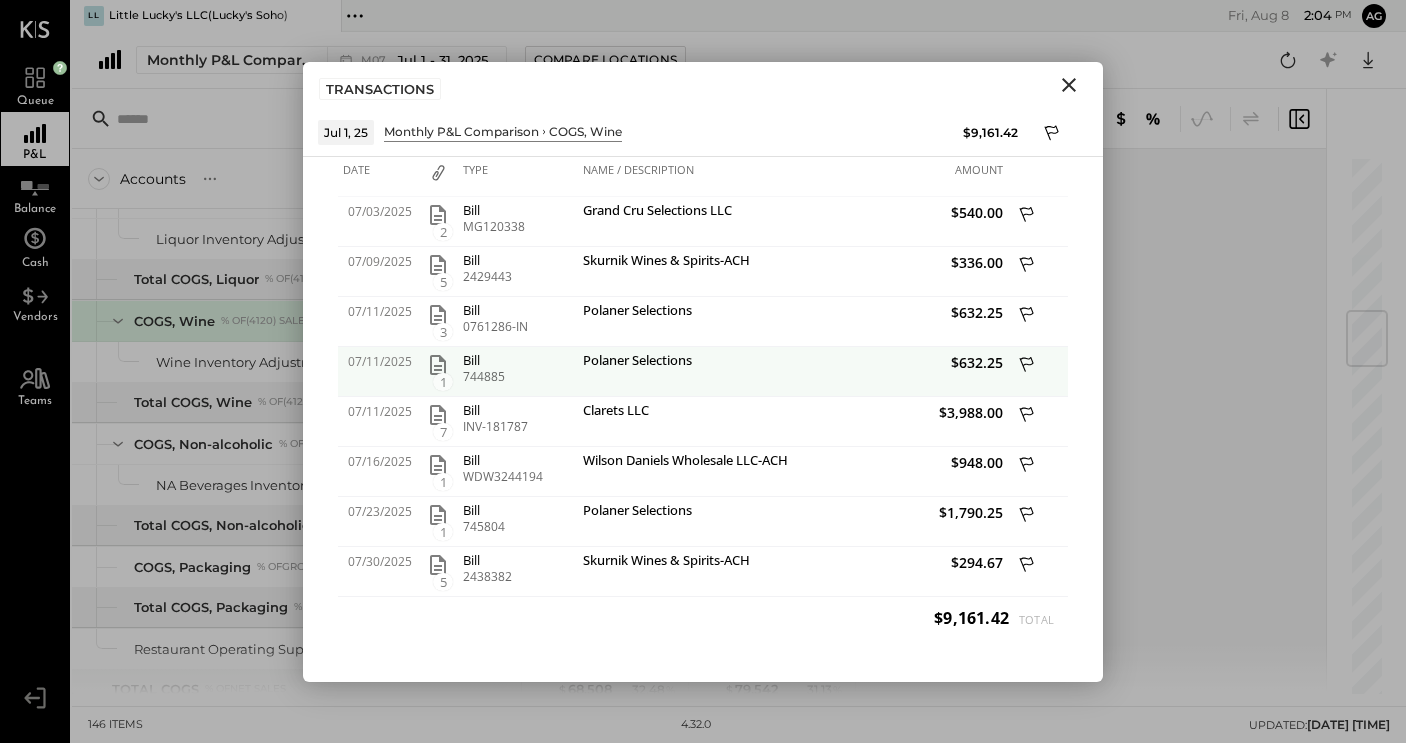 click 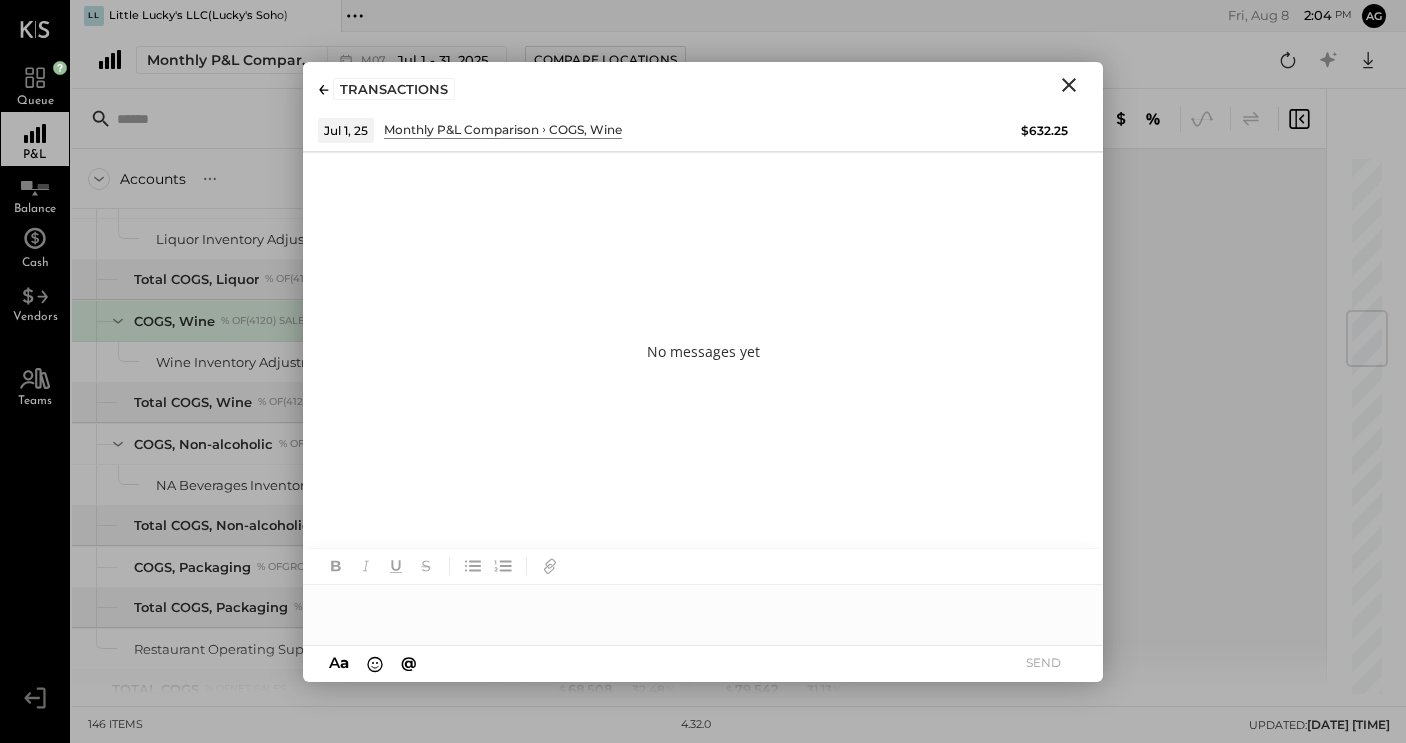 click at bounding box center (703, 605) 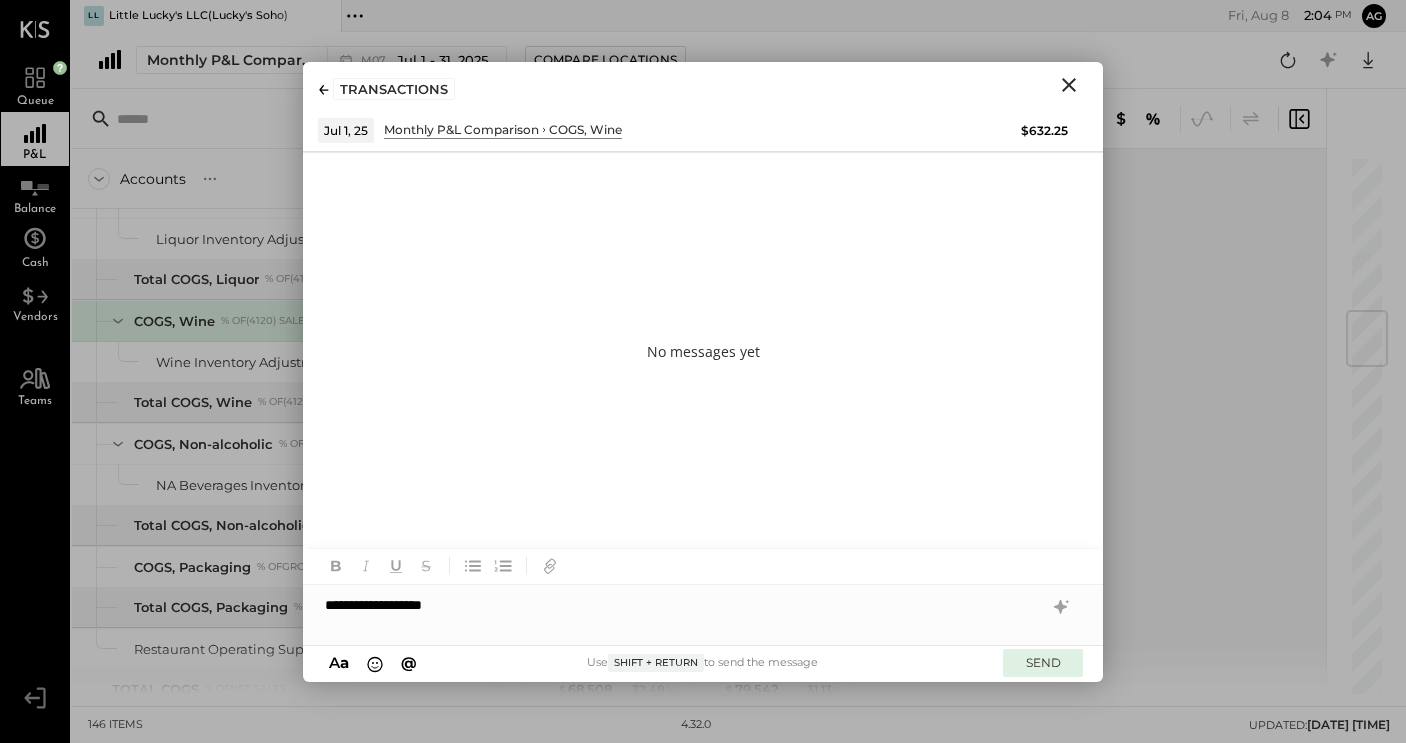 click on "SEND" at bounding box center [1043, 662] 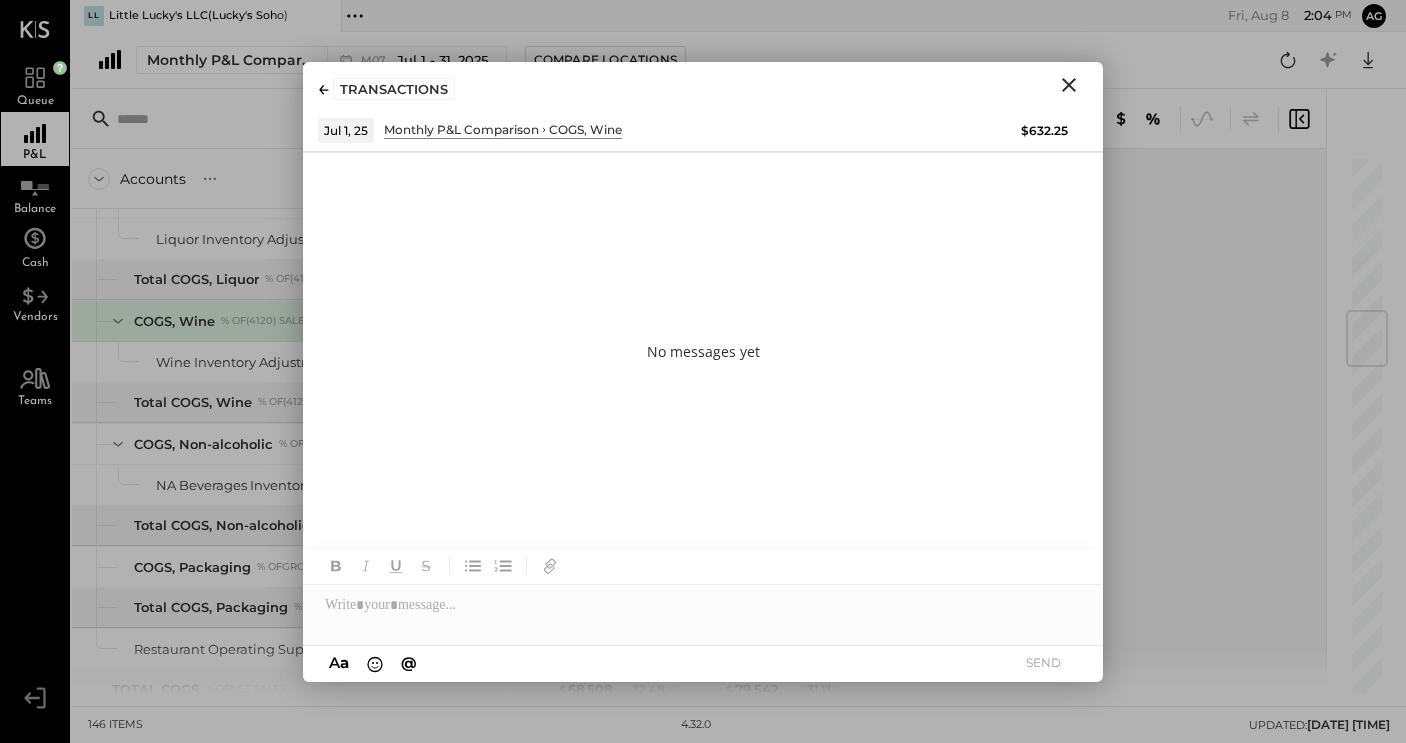click 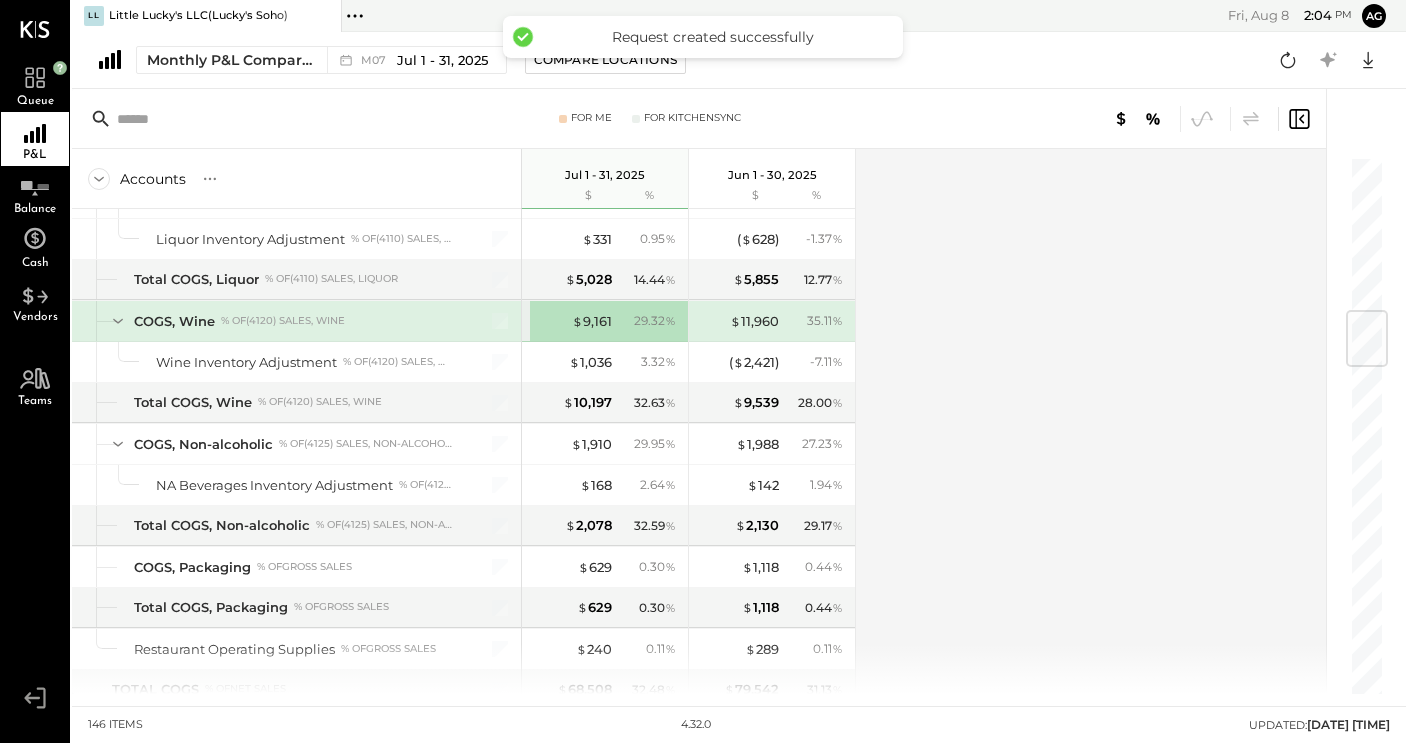 click on "$ 9,161" at bounding box center (572, 321) 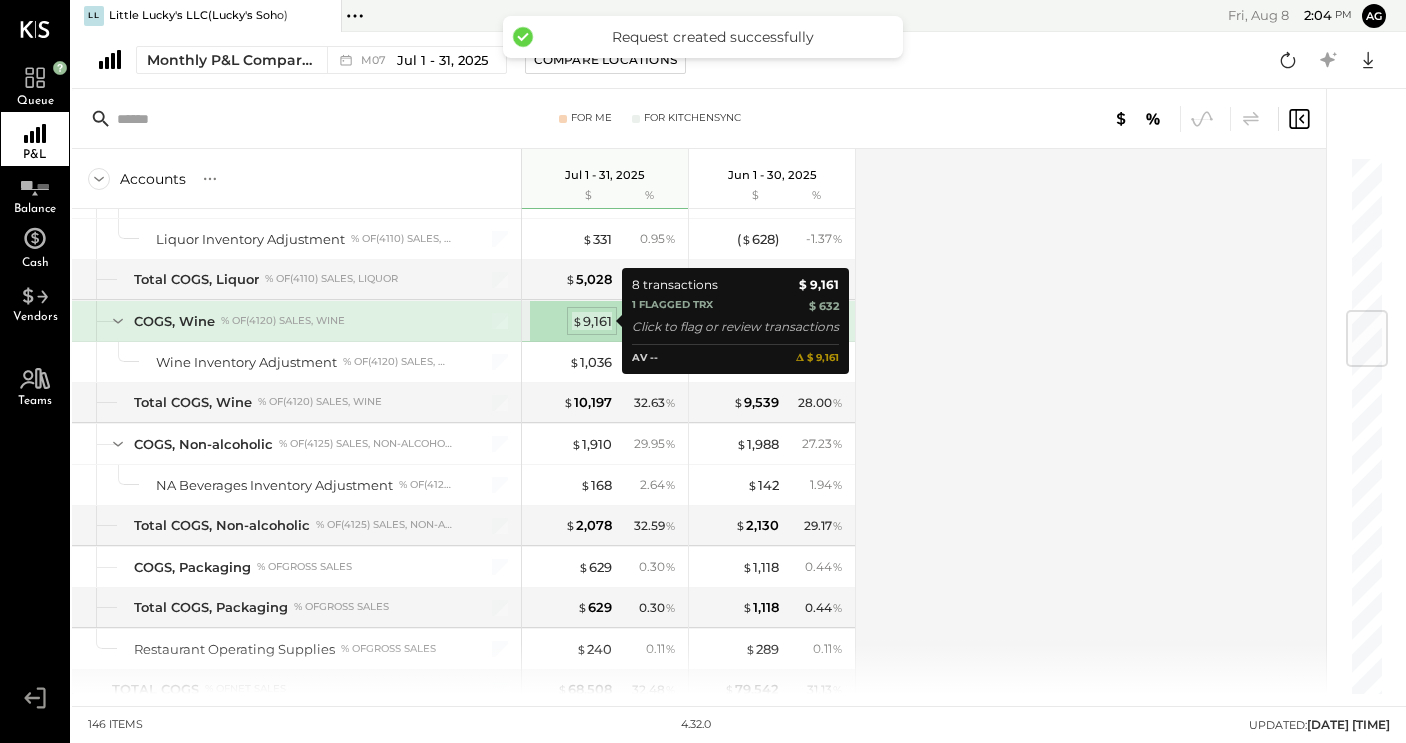 click on "$" at bounding box center [577, 321] 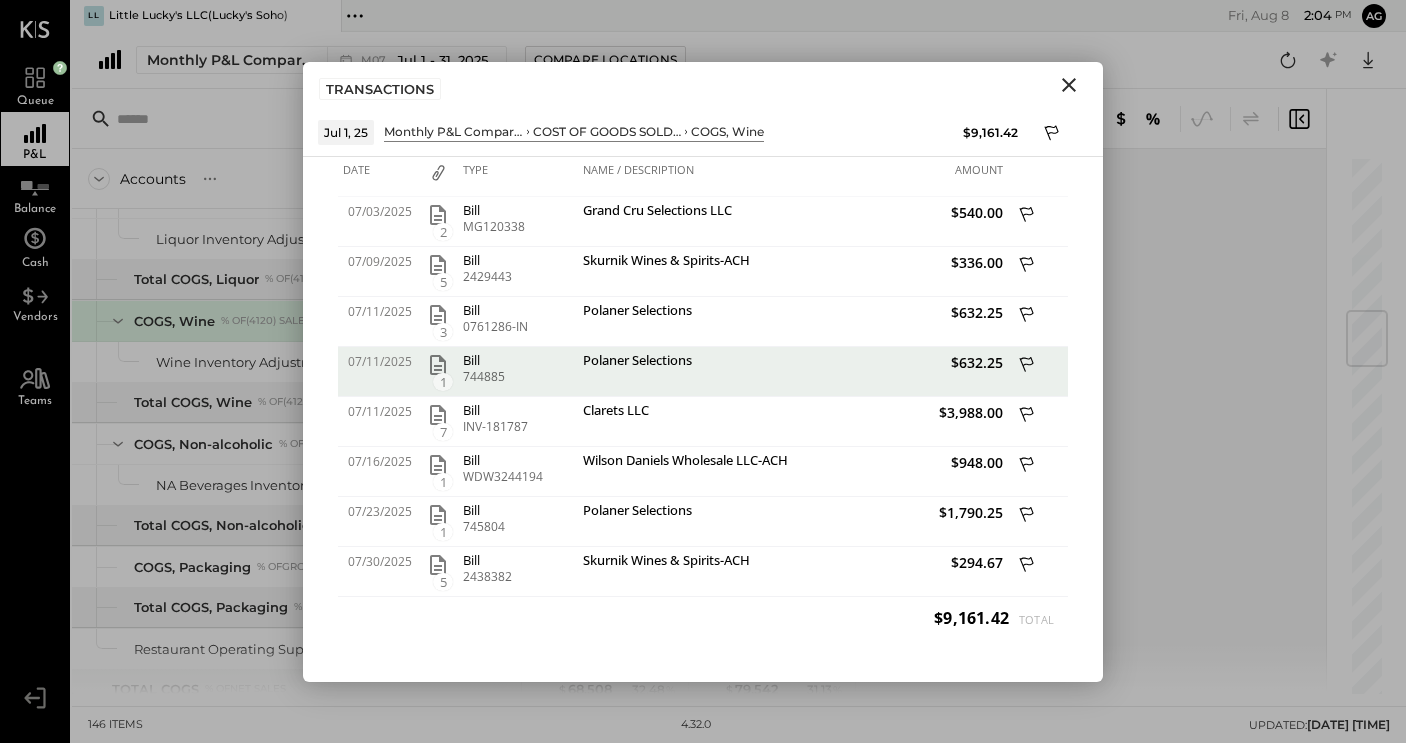 click 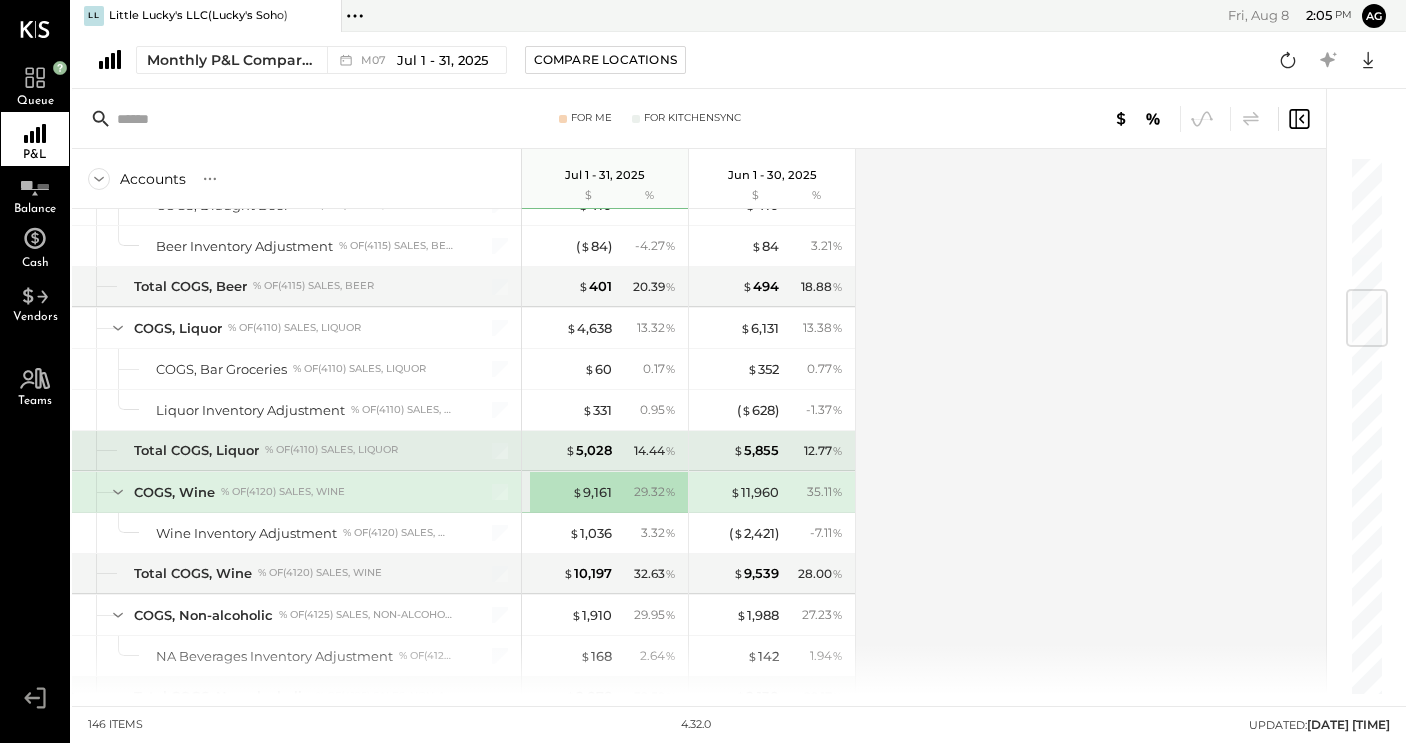 scroll, scrollTop: 1126, scrollLeft: 0, axis: vertical 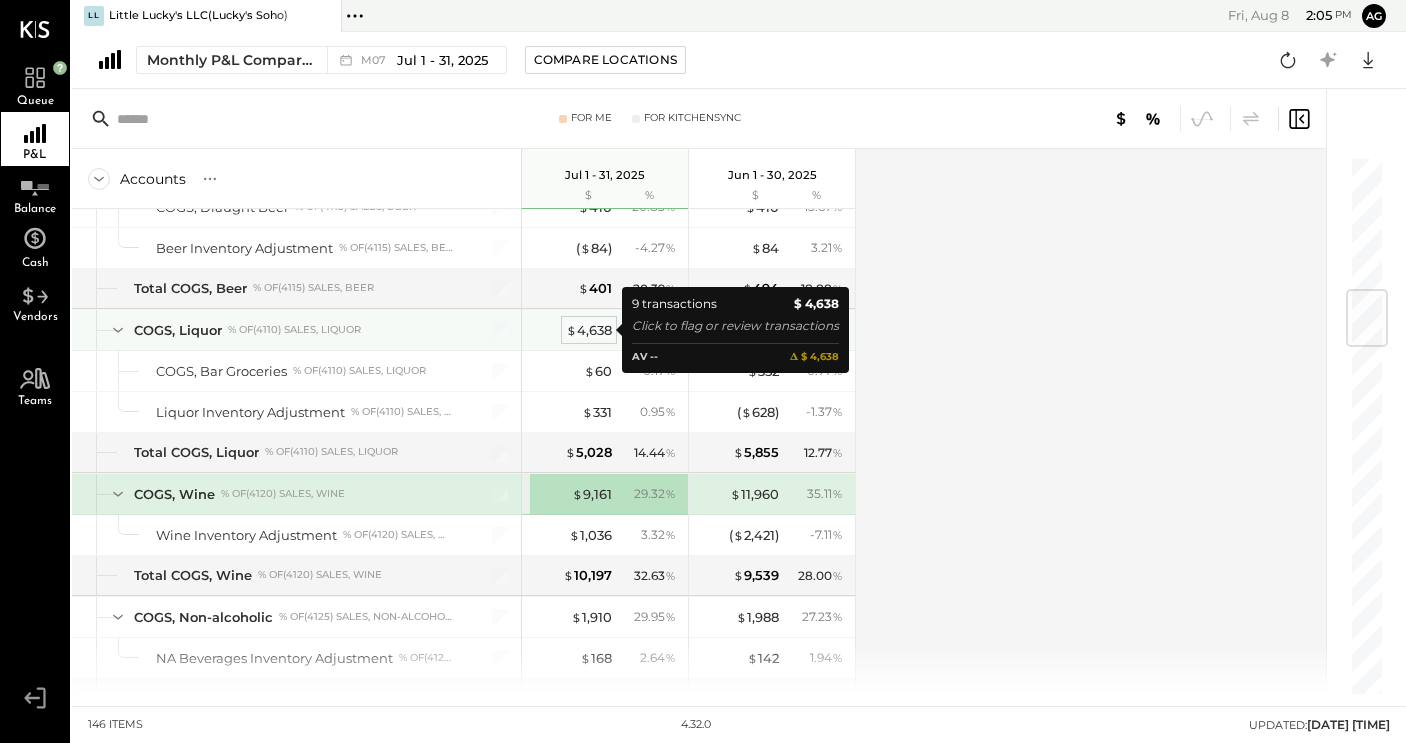 click on "$ 4,638" at bounding box center [589, 330] 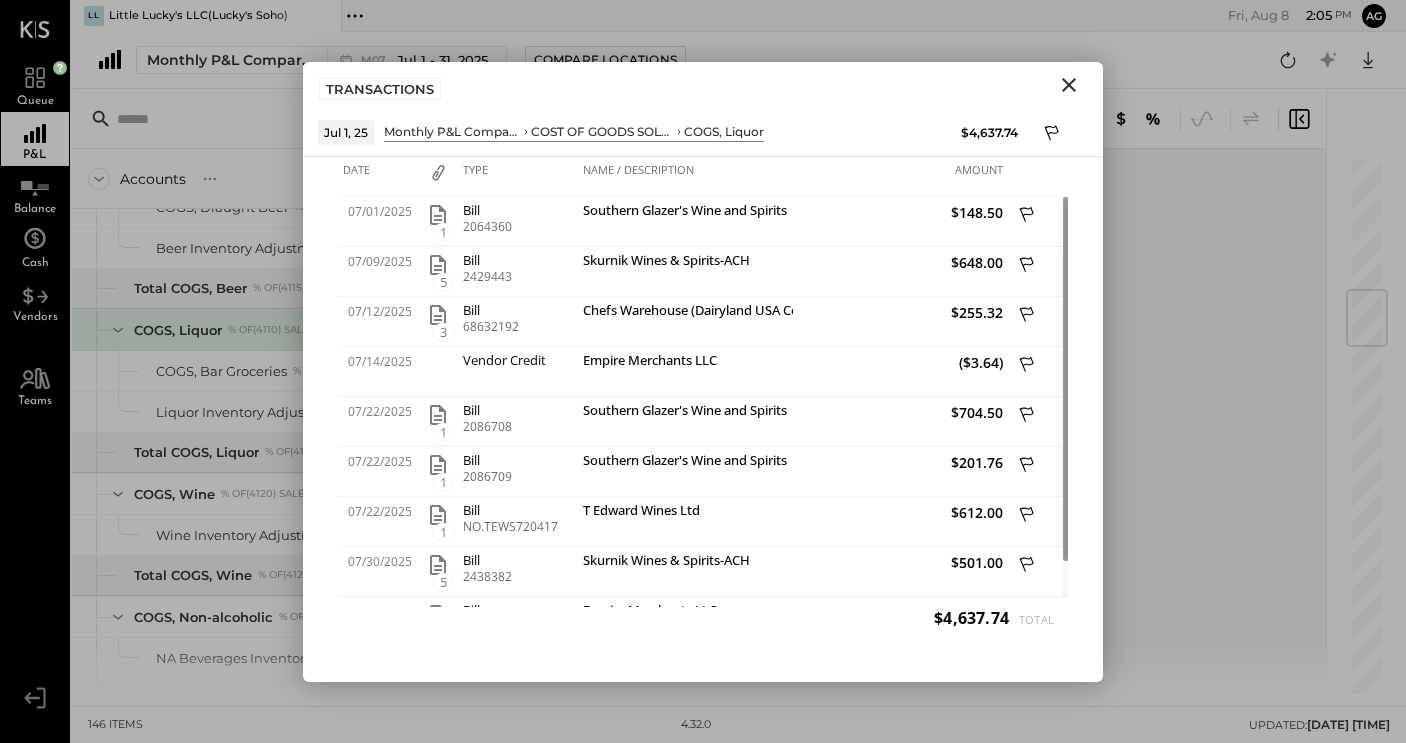 click 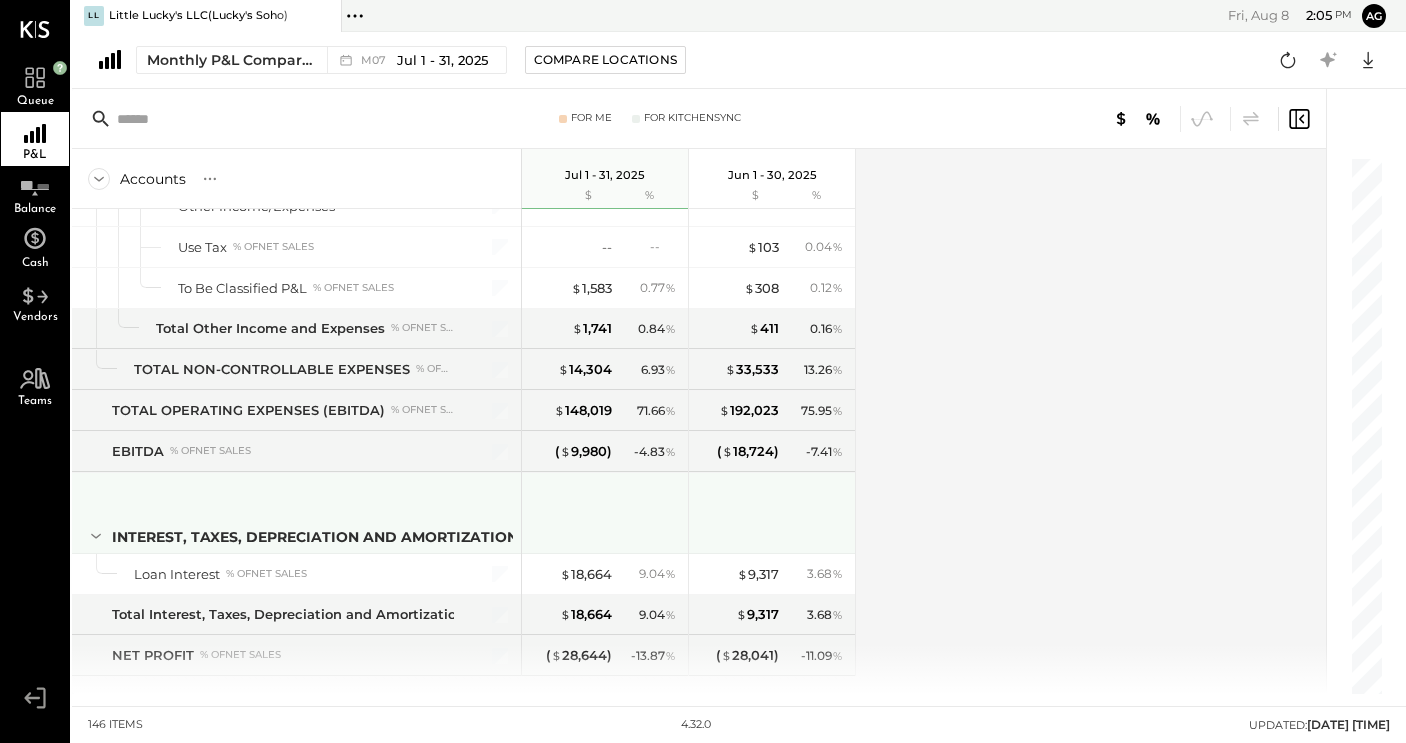 scroll, scrollTop: 4683, scrollLeft: 0, axis: vertical 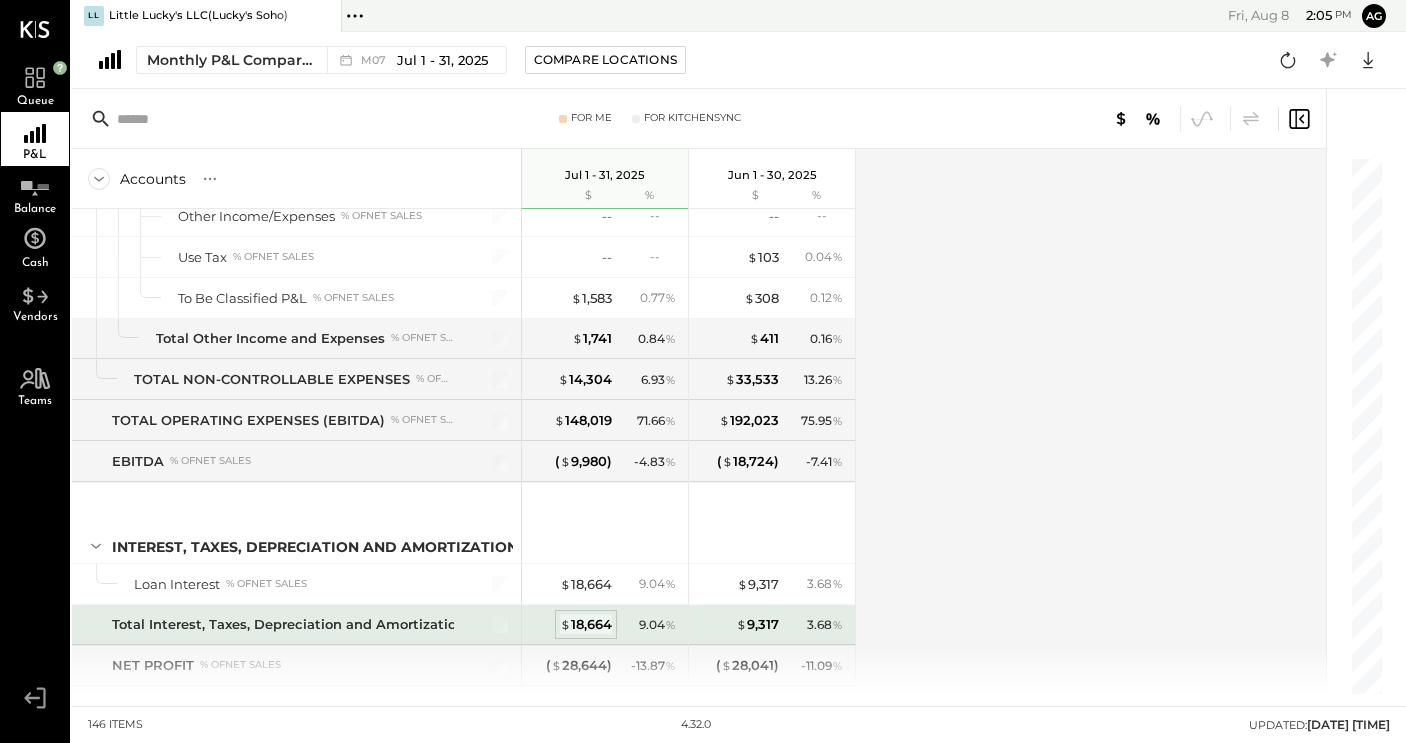 click on "$ 18,664" at bounding box center (586, 624) 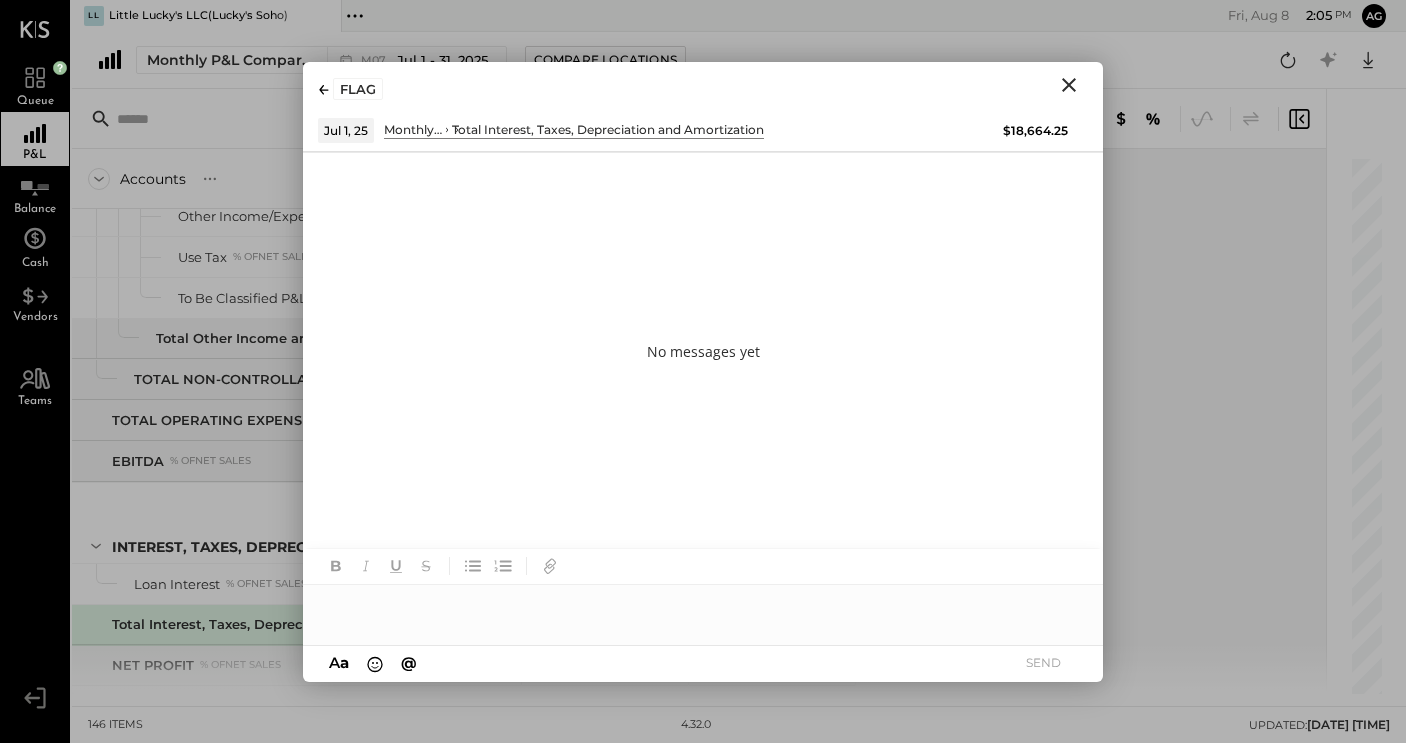 click 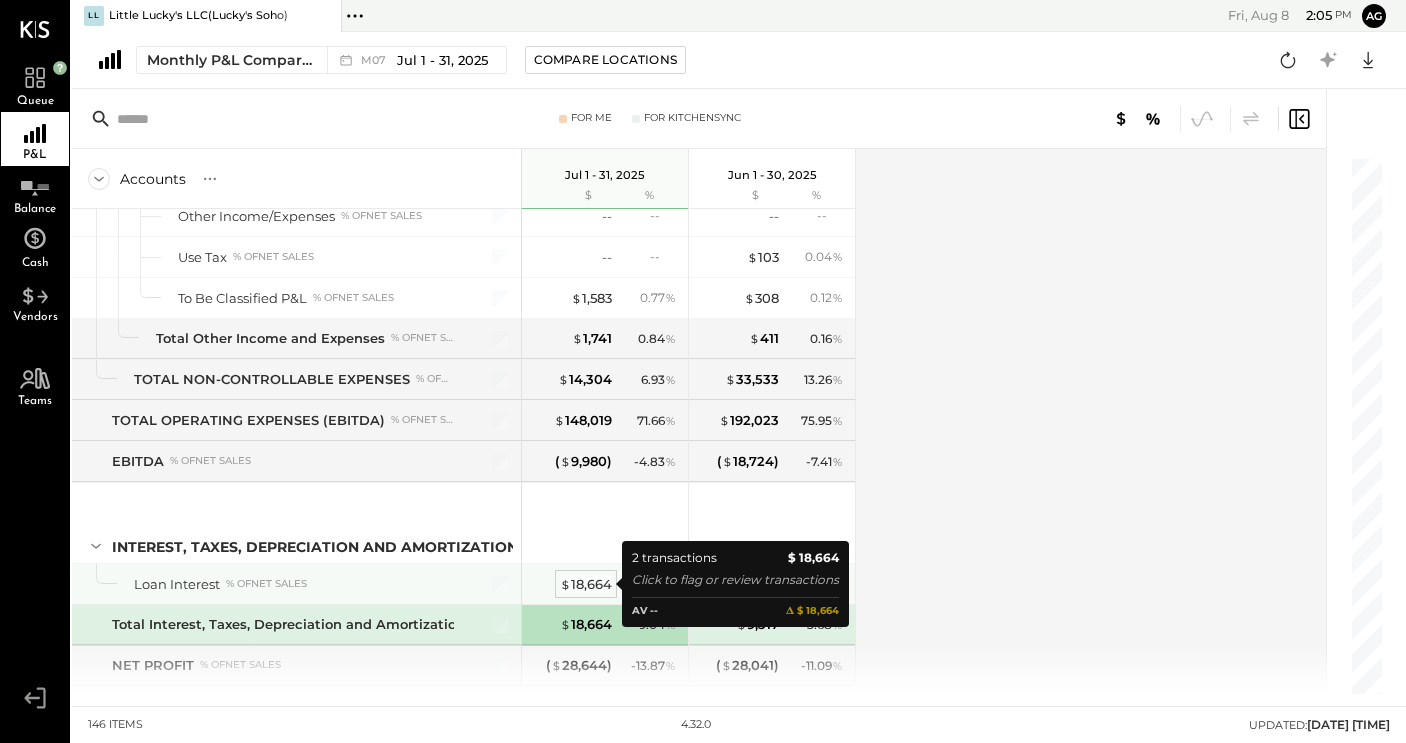 click on "$ 18,664" at bounding box center [586, 584] 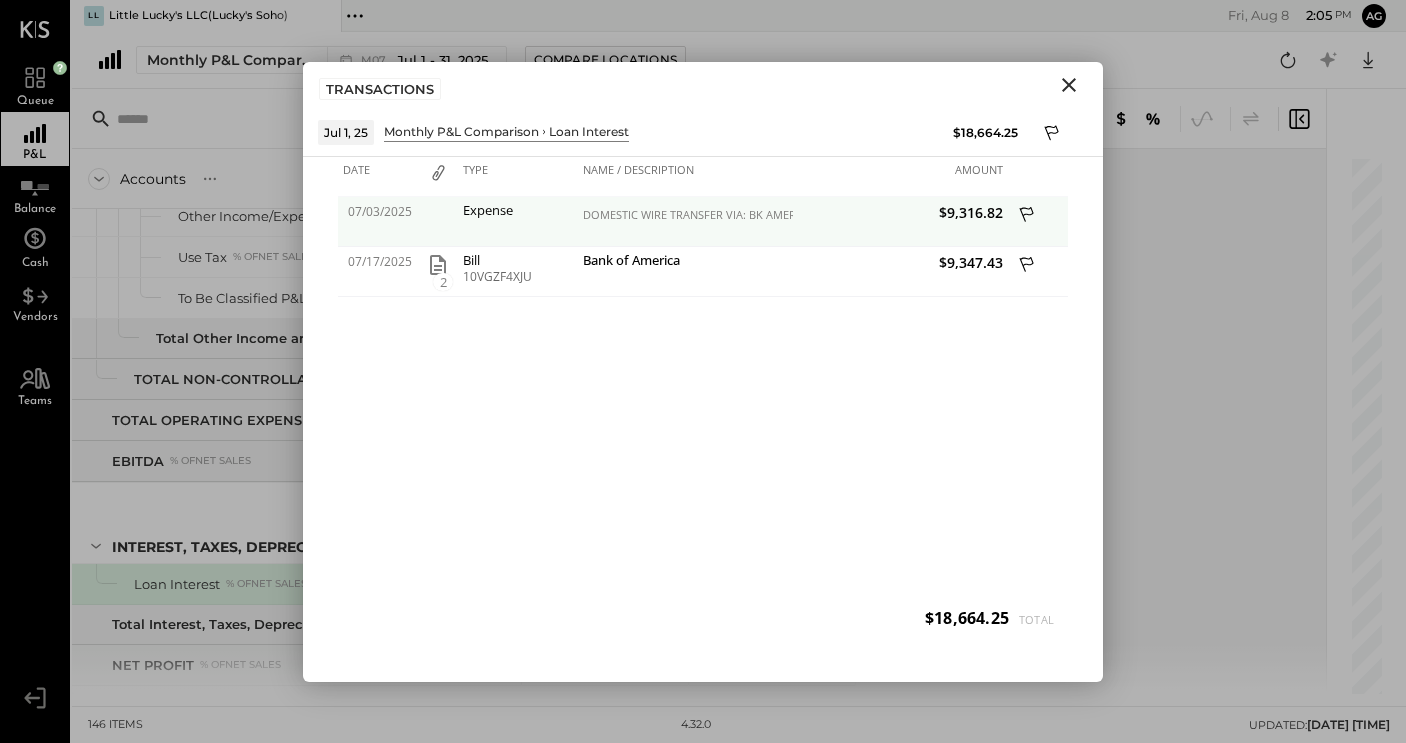 click 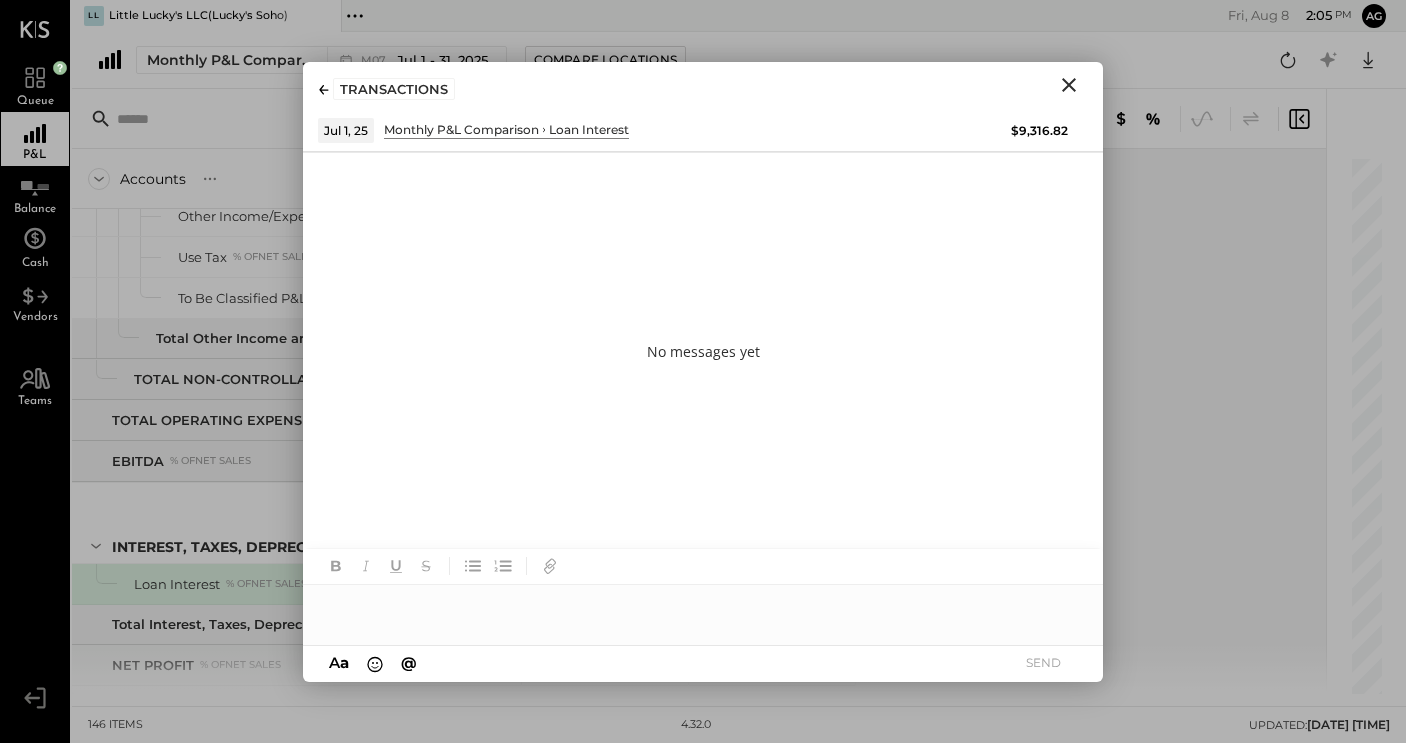 type 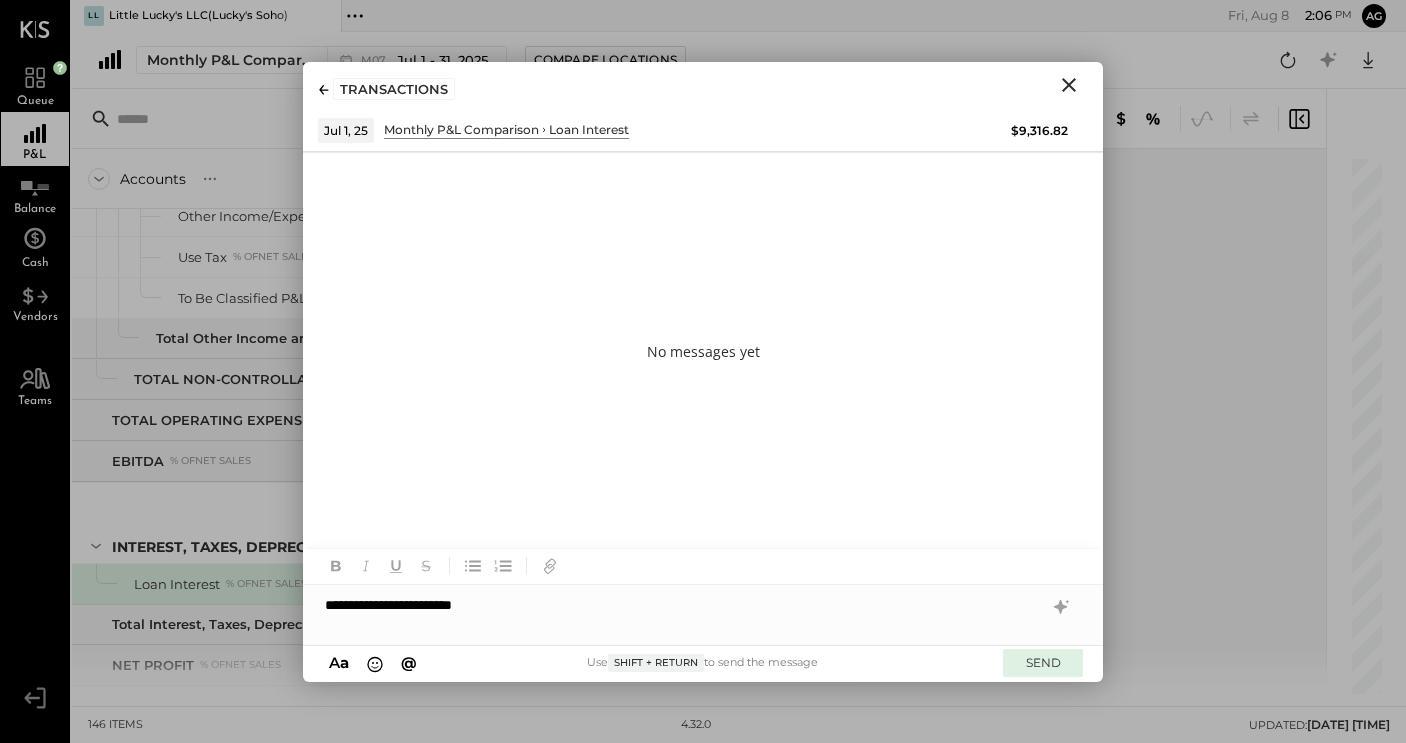 click on "SEND" at bounding box center (1043, 662) 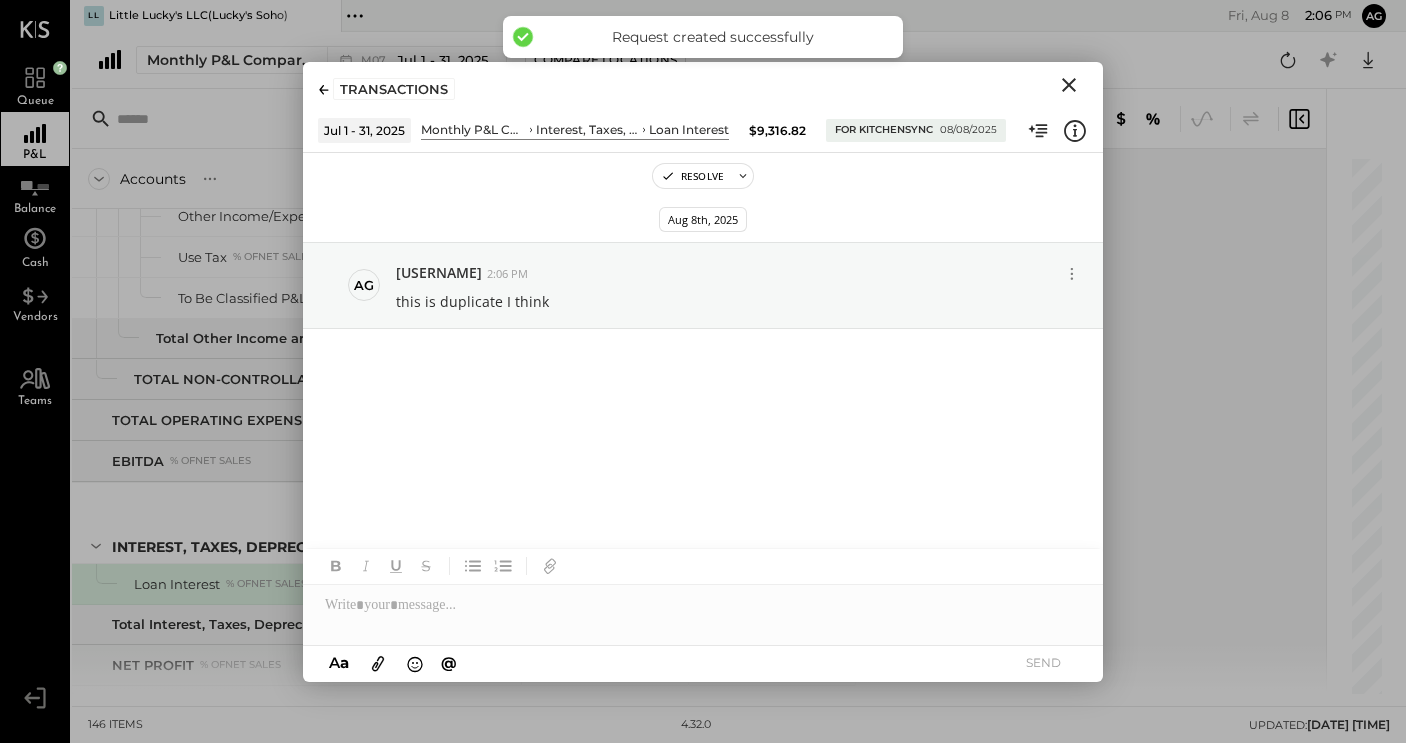 click 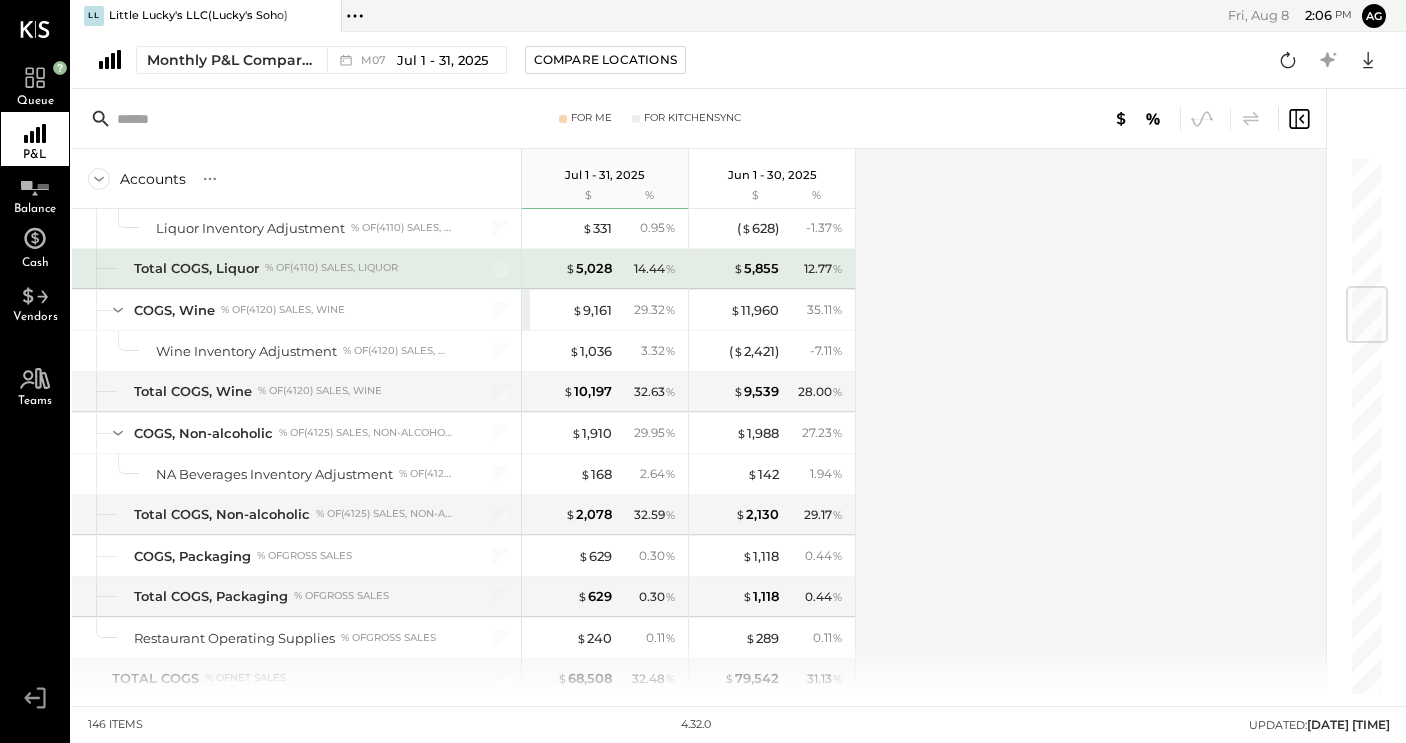 scroll, scrollTop: 1098, scrollLeft: 0, axis: vertical 